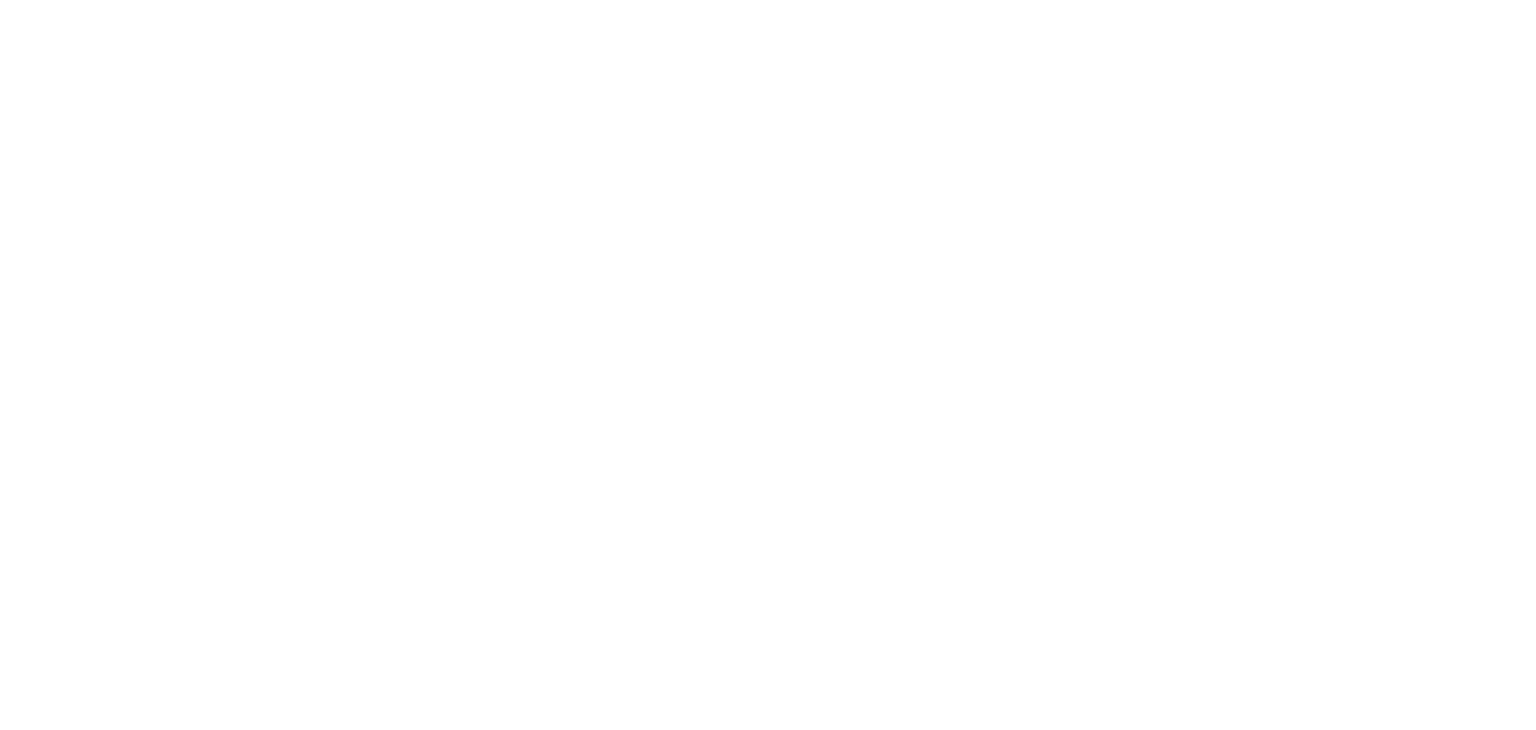 scroll, scrollTop: 0, scrollLeft: 0, axis: both 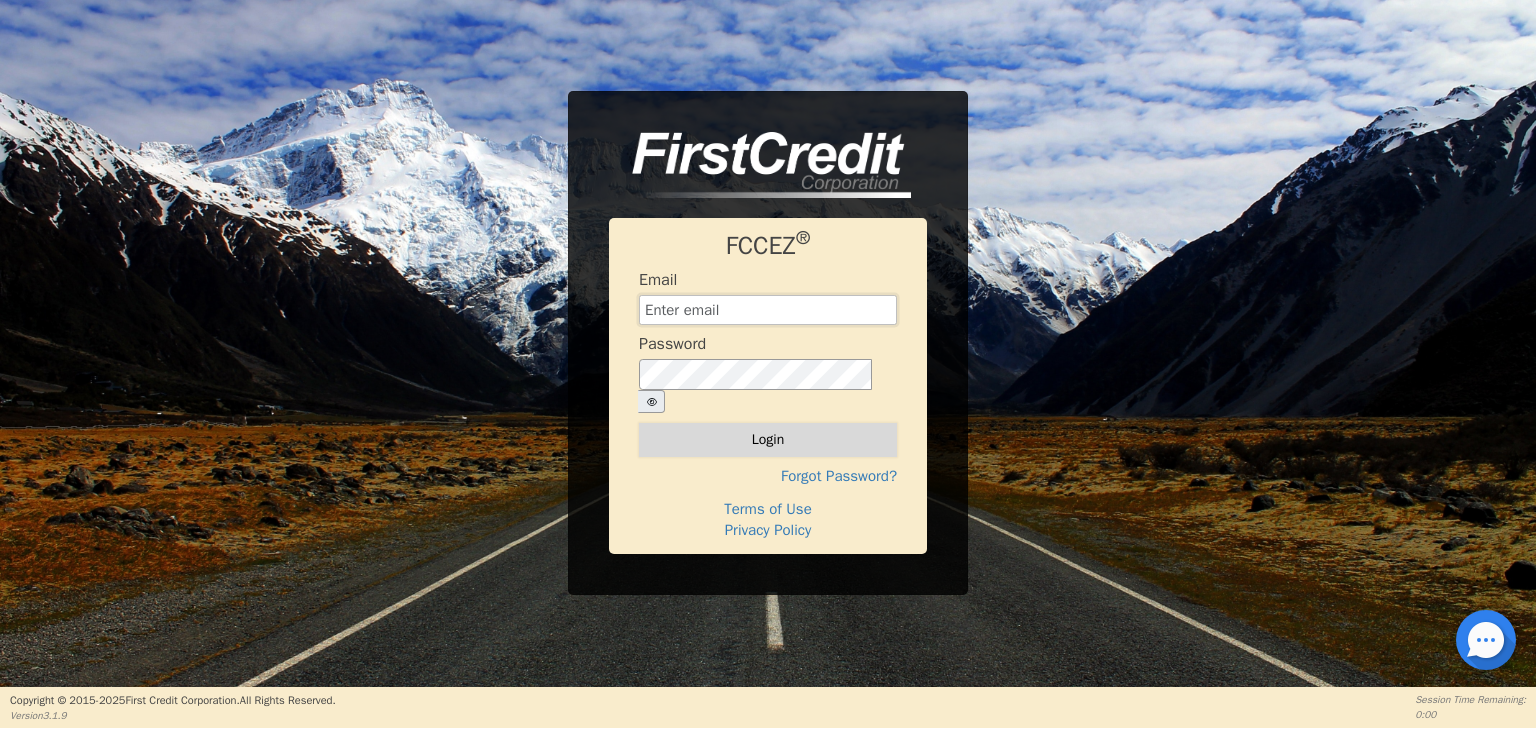 type on "[EMAIL_ADDRESS][DOMAIN_NAME]" 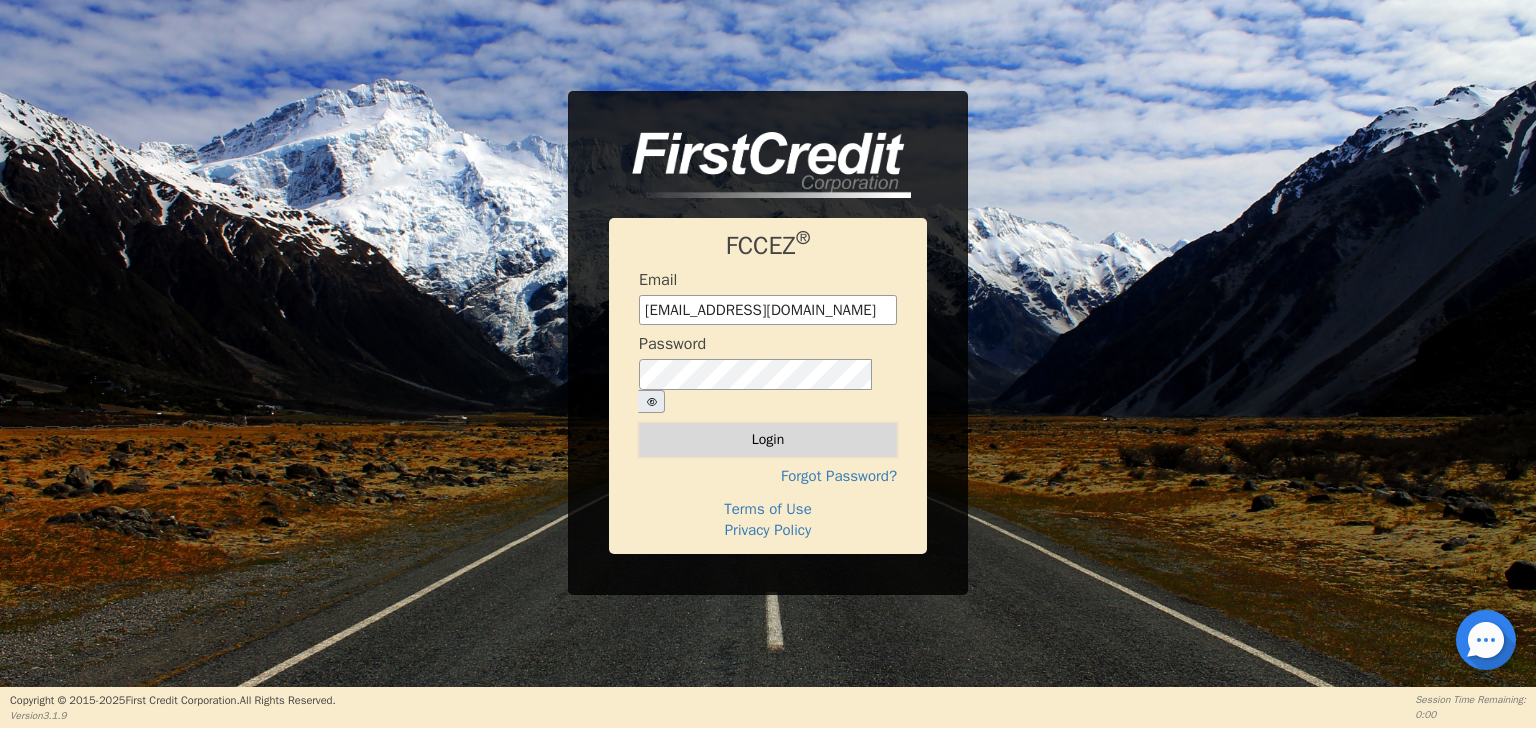 click on "Login" at bounding box center [768, 440] 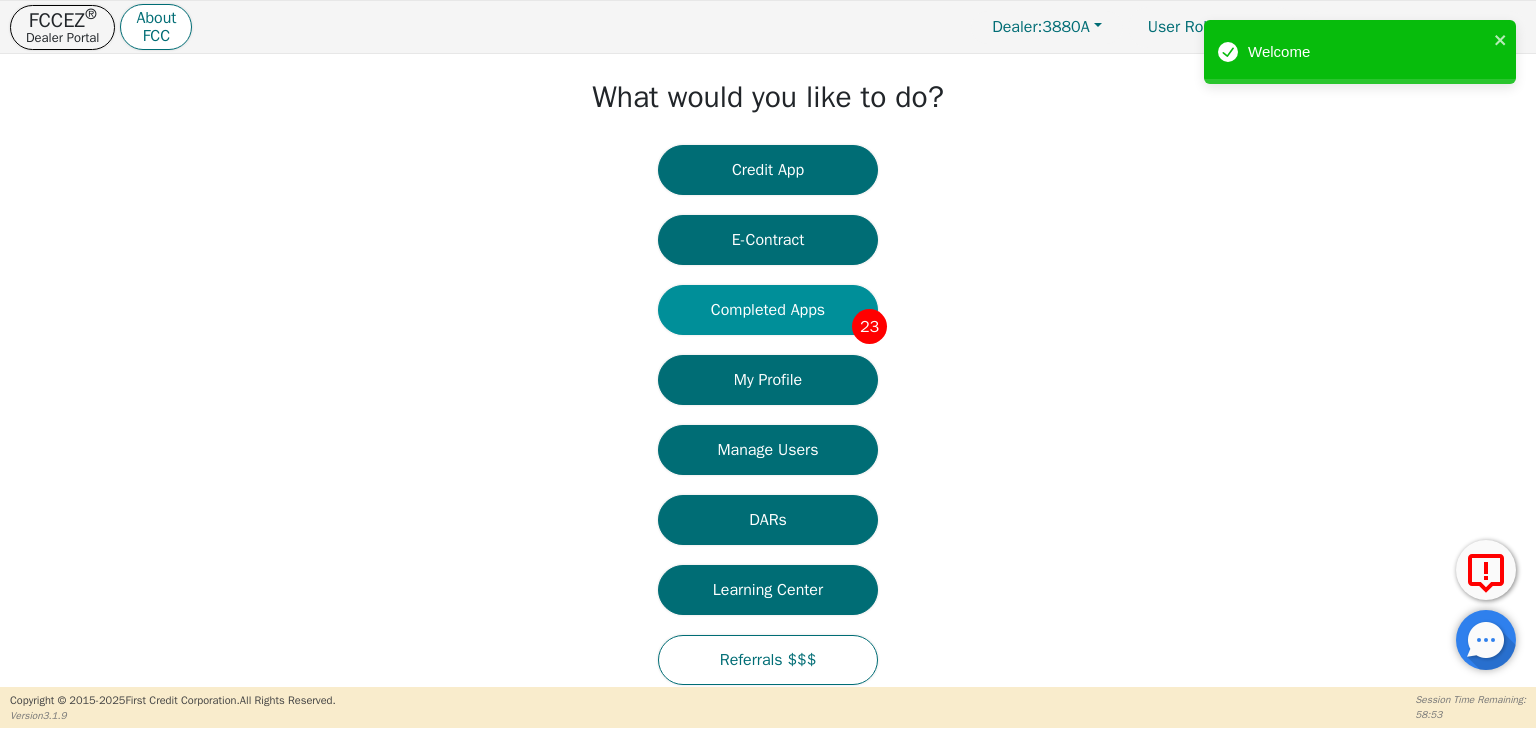 click on "Completed Apps 23" at bounding box center (768, 310) 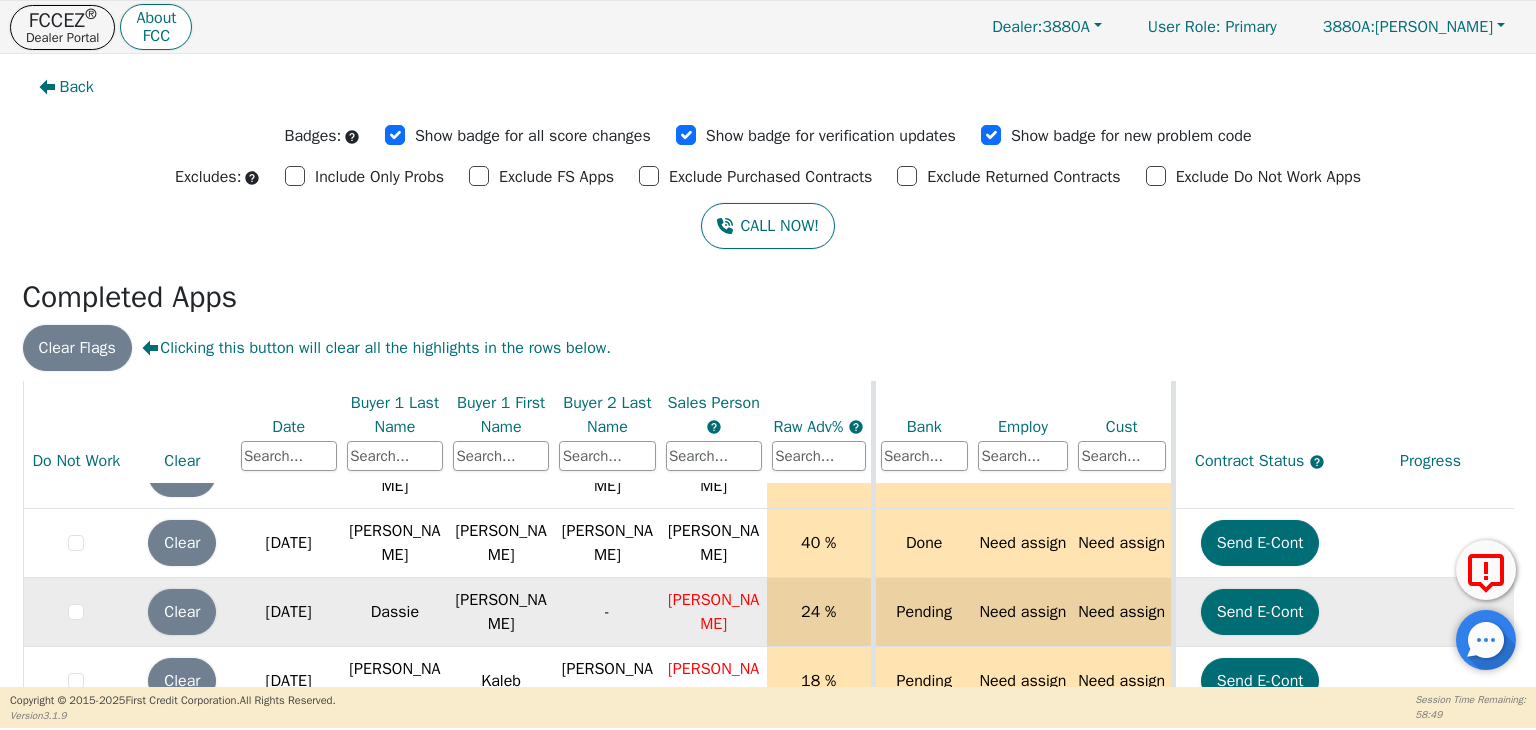 scroll, scrollTop: 1424, scrollLeft: 0, axis: vertical 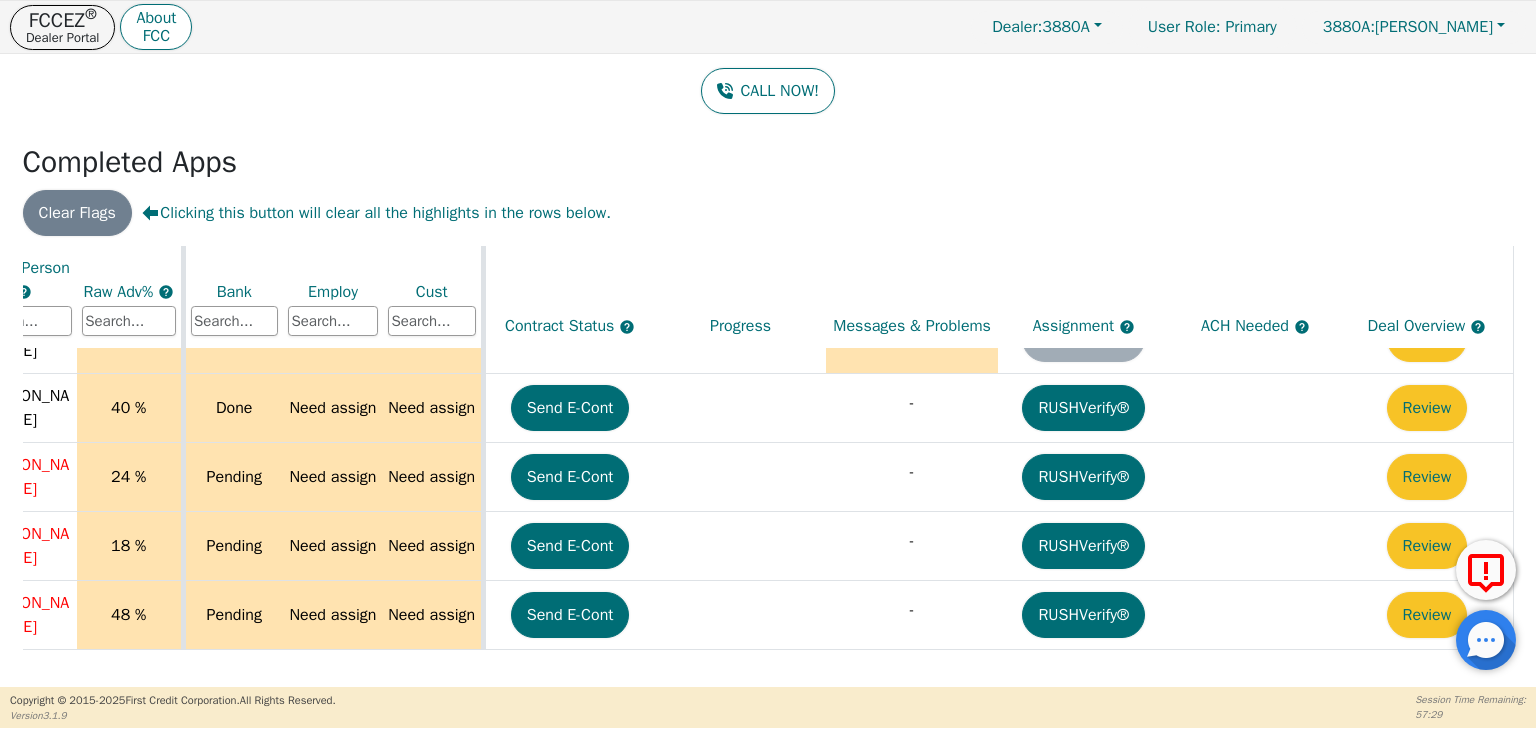 drag, startPoint x: 1097, startPoint y: 673, endPoint x: 1168, endPoint y: 666, distance: 71.34424 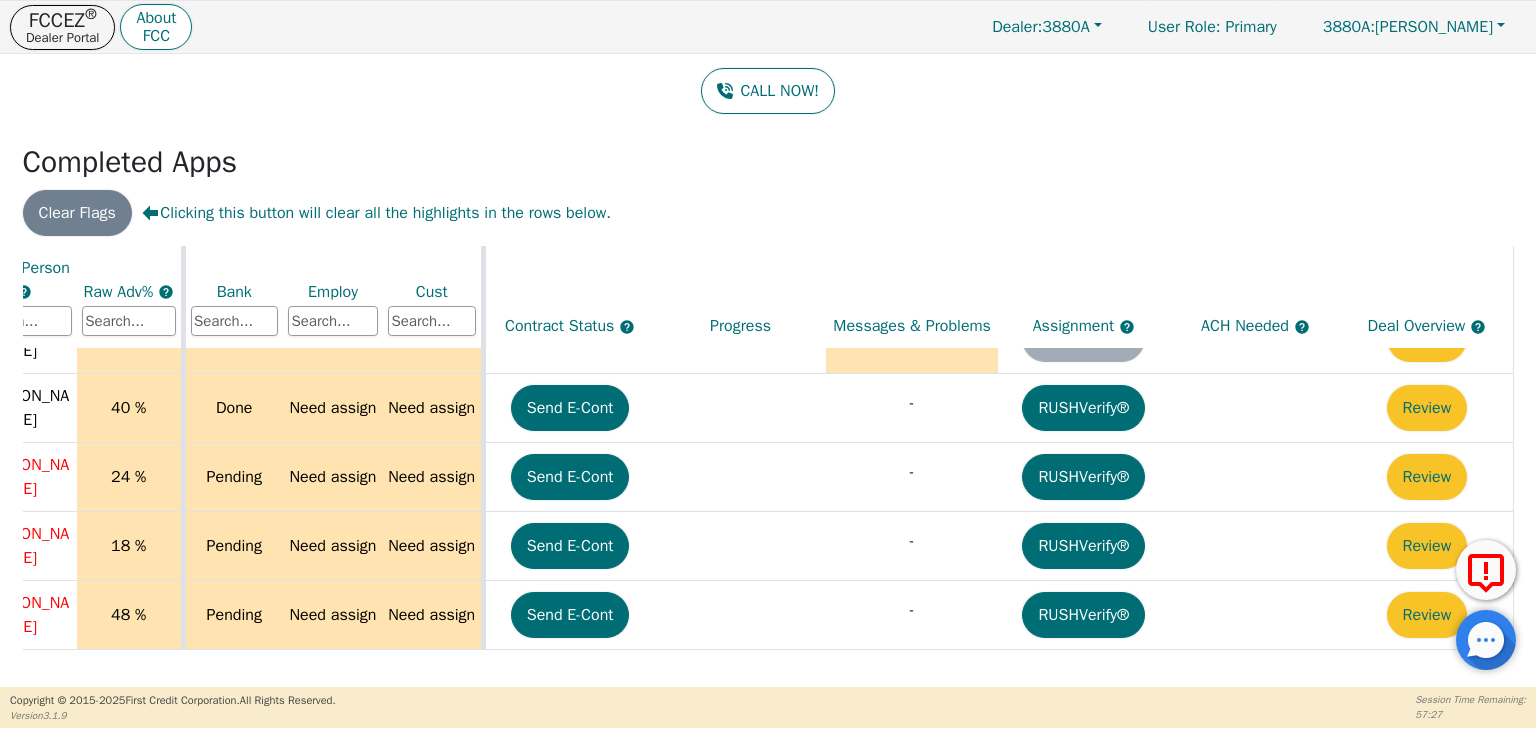 drag, startPoint x: 593, startPoint y: 673, endPoint x: 401, endPoint y: 682, distance: 192.21082 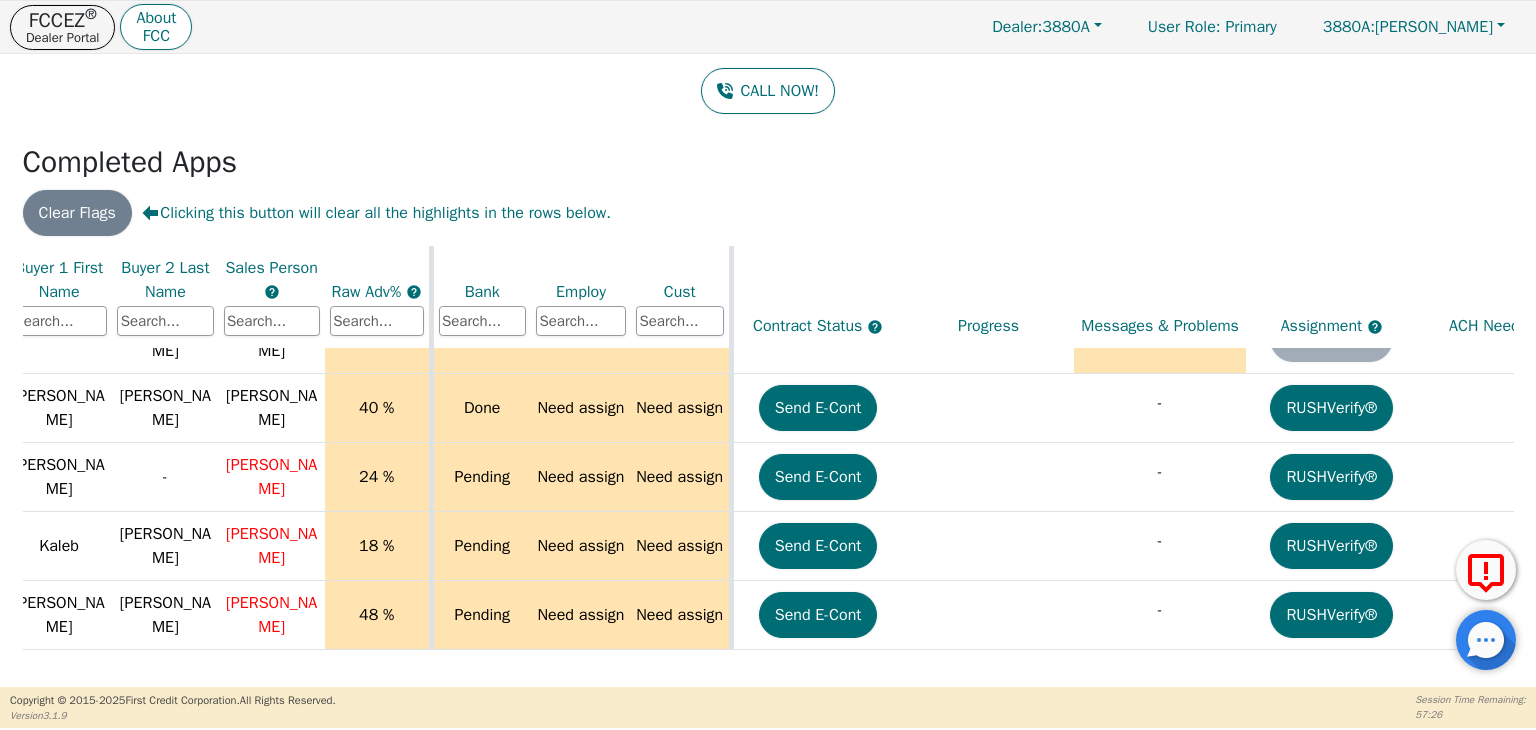 scroll, scrollTop: 1424, scrollLeft: 440, axis: both 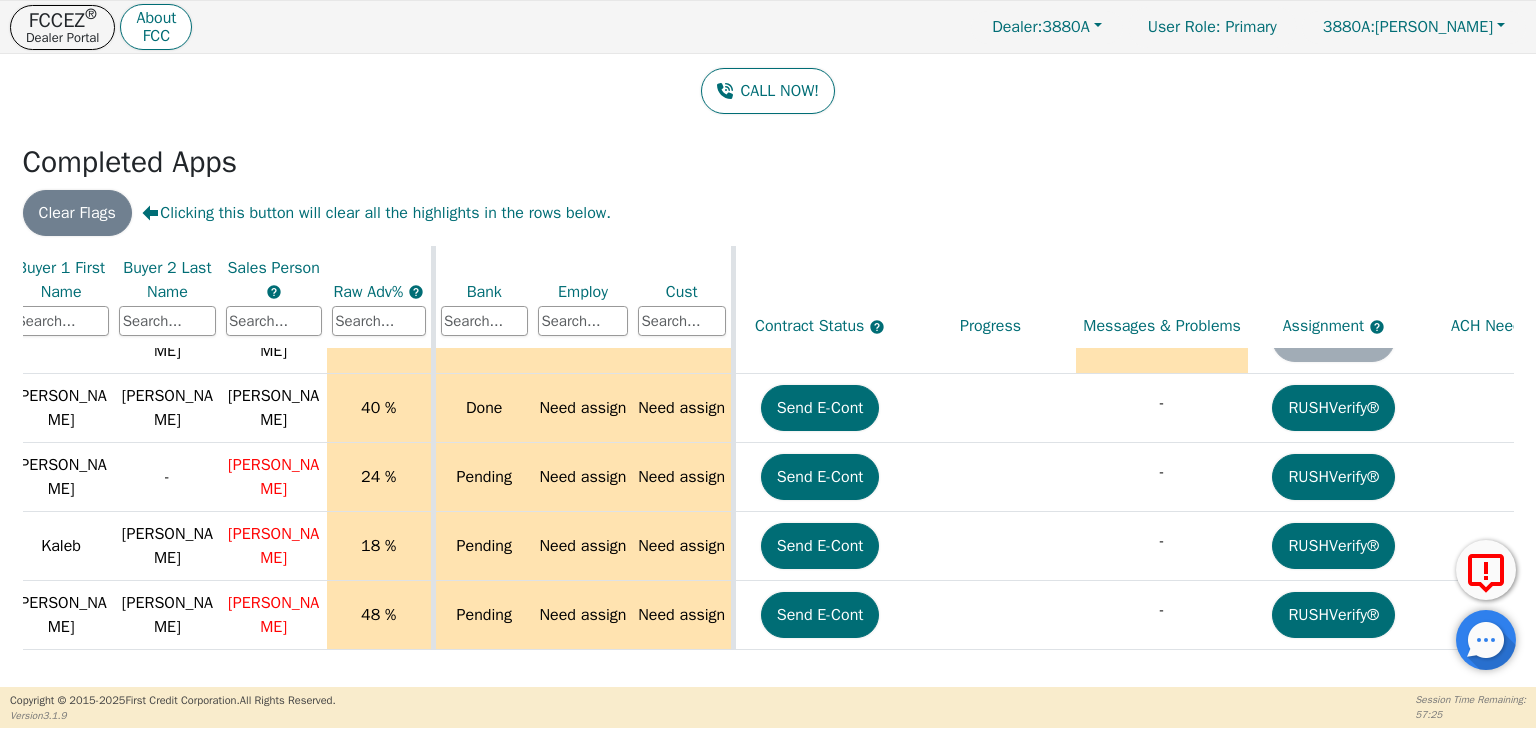click on "ALL VALUES ON THIS PAGE ARE UPDATED IN REAL TIME VERIFICATION STATUS Do Not Work Clear Date Buyer 1 Last Name Buyer 1 First Name Buyer 2 Last Name Sales Person   Raw Adv%   Bank Employ Cust Contract Status   Progress Messages & Problems Assignment   ACH Needed   Deal Overview   Clear [DATE] Little [PERSON_NAME] 20 % Rescored Need assign Need assign Send E-Cont RESCORE-APPLICATION/CONTRACT Accept? Review Clear [DATE] [PERSON_NAME] - [PERSON_NAME] FS Failed Need assign Need assign Send E-Cont - RUSHVerify® Review Clear [DATE] [PERSON_NAME] [PERSON_NAME] [PERSON_NAME] N/A Need assign Need assign Send E-Cont - RUSHVerify® Review Clear [DATE] [PERSON_NAME] - [PERSON_NAME] 40 % Done N/A Done Purchased [DATE] RUSHVerify® Review Clear [DATE] [PERSON_NAME] - [PERSON_NAME] 42 % Done Received Done Purchased [DATE] RUSHVerify® Review Clear [DATE] [PERSON_NAME] - [PERSON_NAME] 42 % Done Partial Done Purchased [DATE] RUSHVerify® Review Clear [DATE] Peace Brittany 40 %" at bounding box center (673, -233) 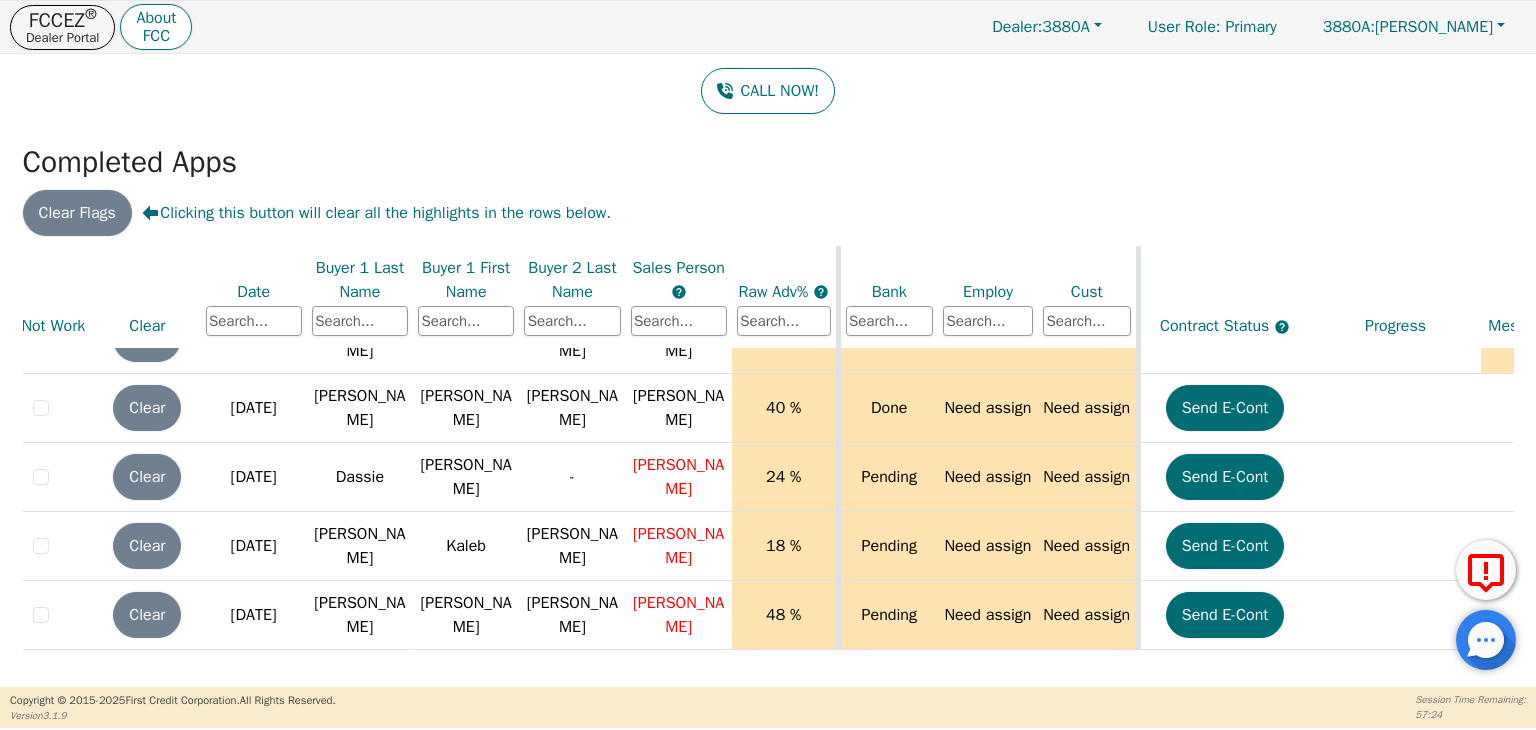 scroll, scrollTop: 1424, scrollLeft: 0, axis: vertical 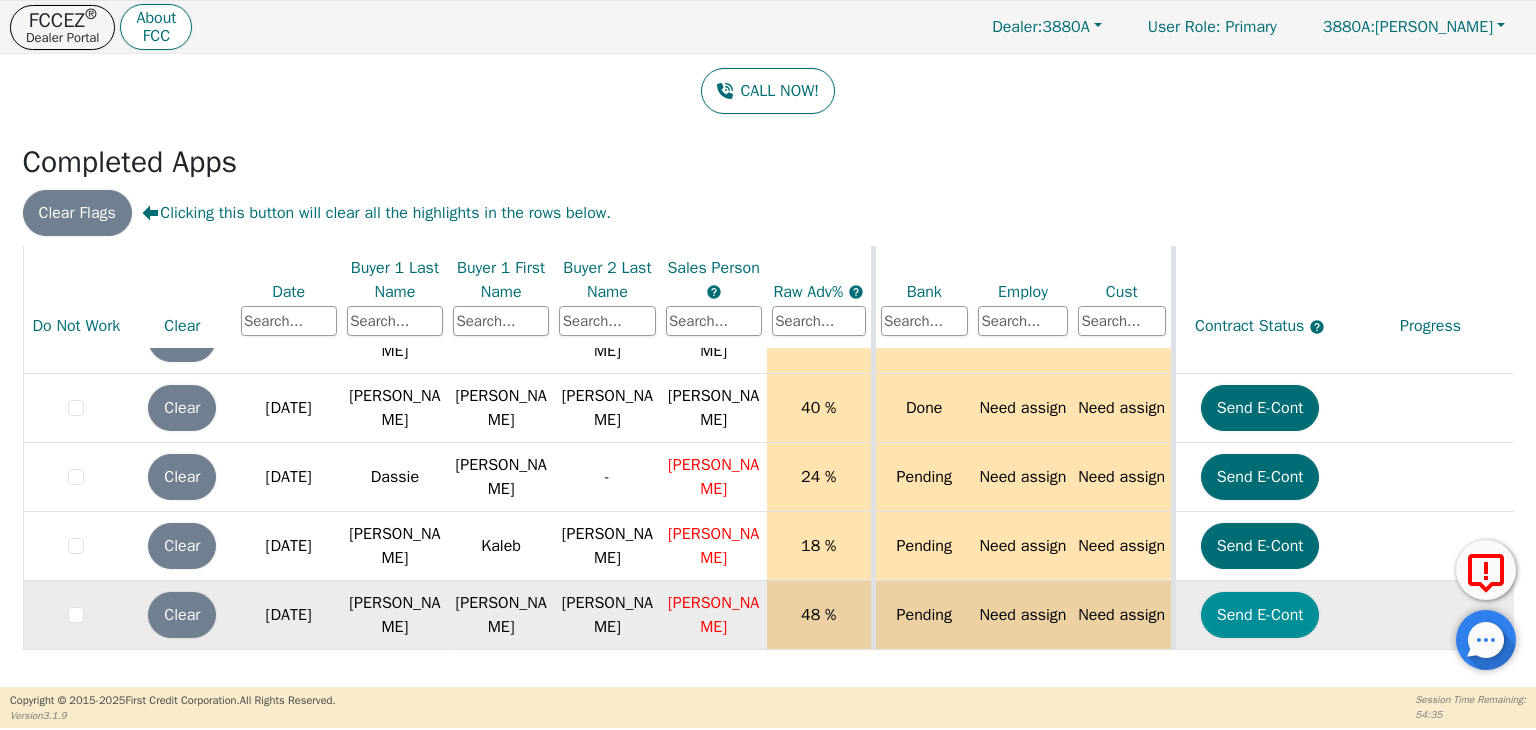 click on "Send E-Cont" at bounding box center (1260, 615) 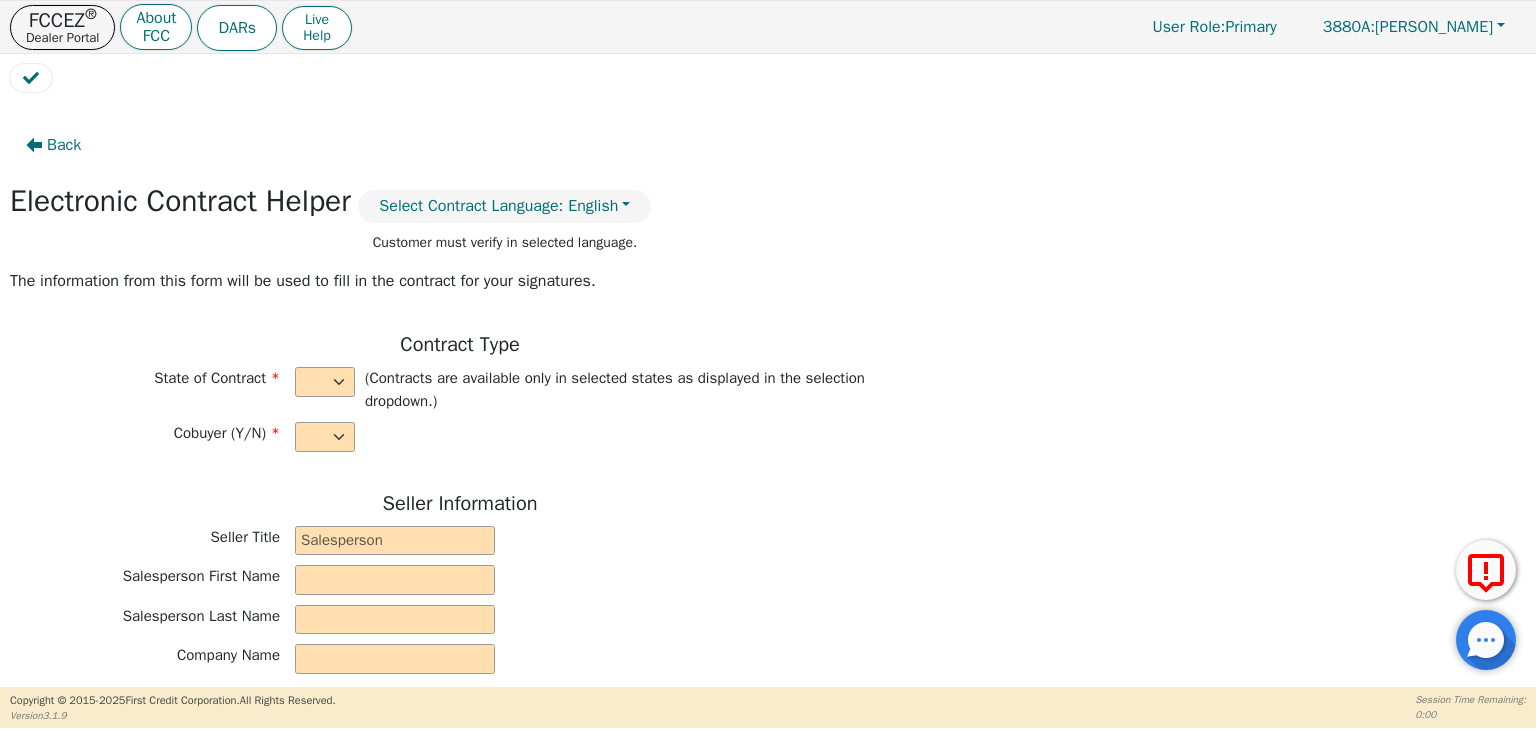 select on "y" 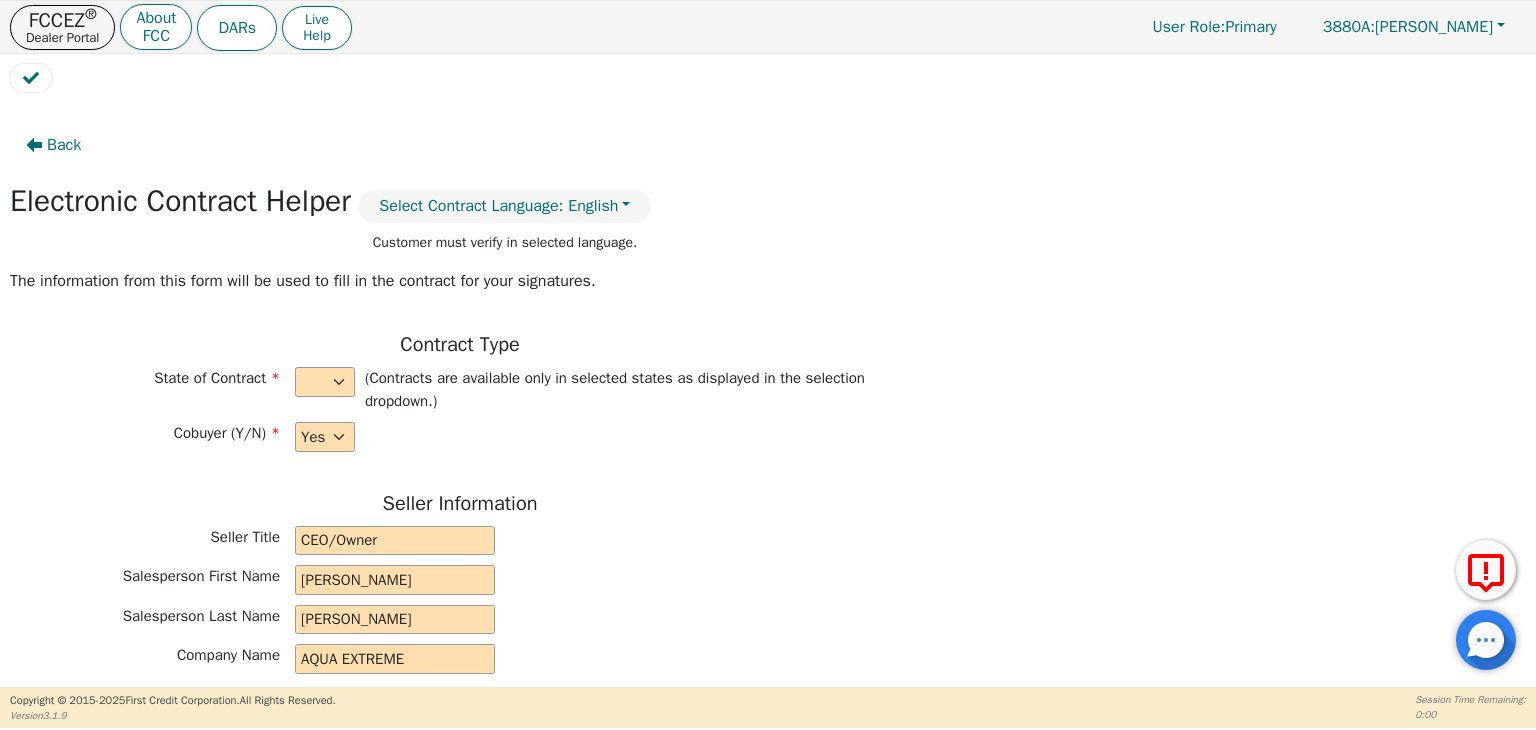 type on "[PERSON_NAME]" 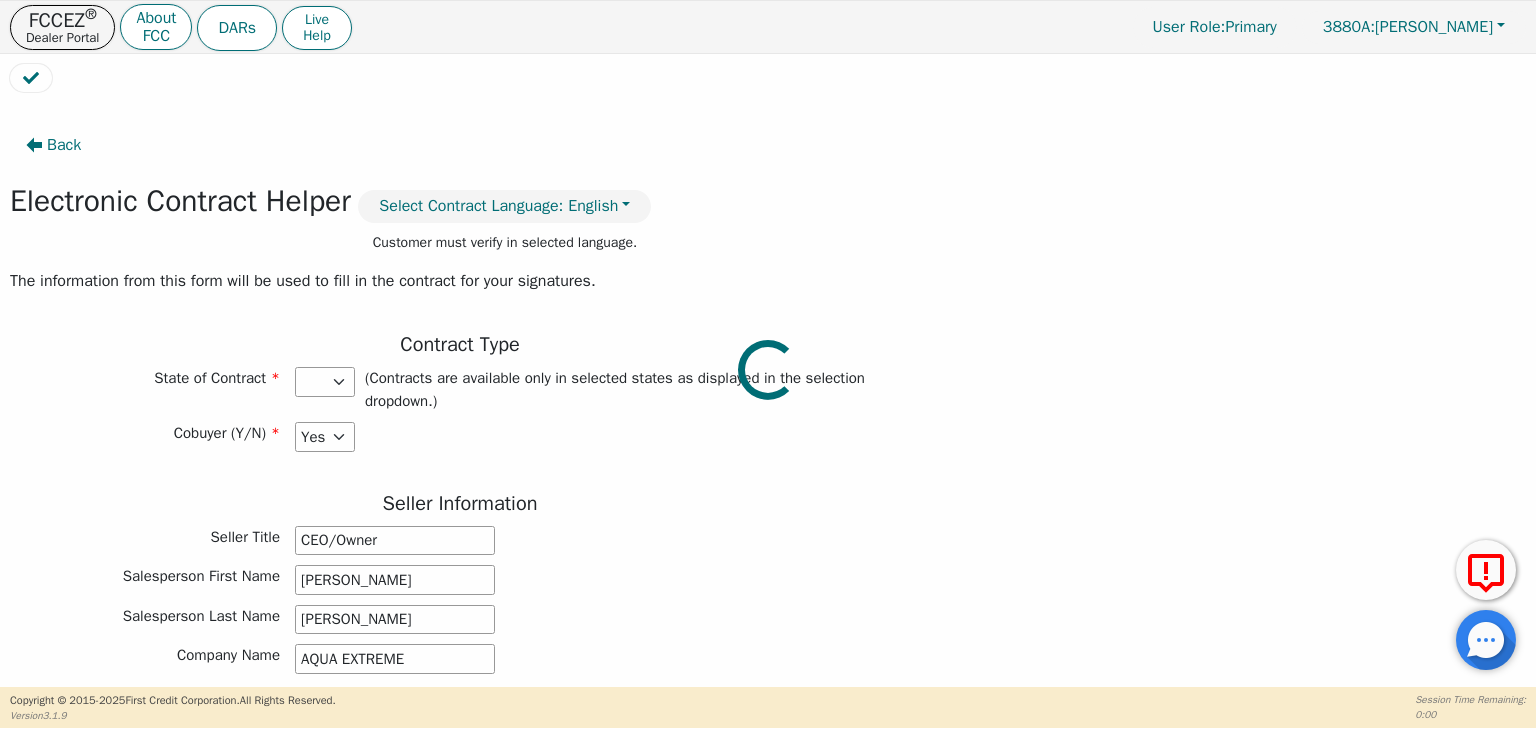 type on "3750.00" 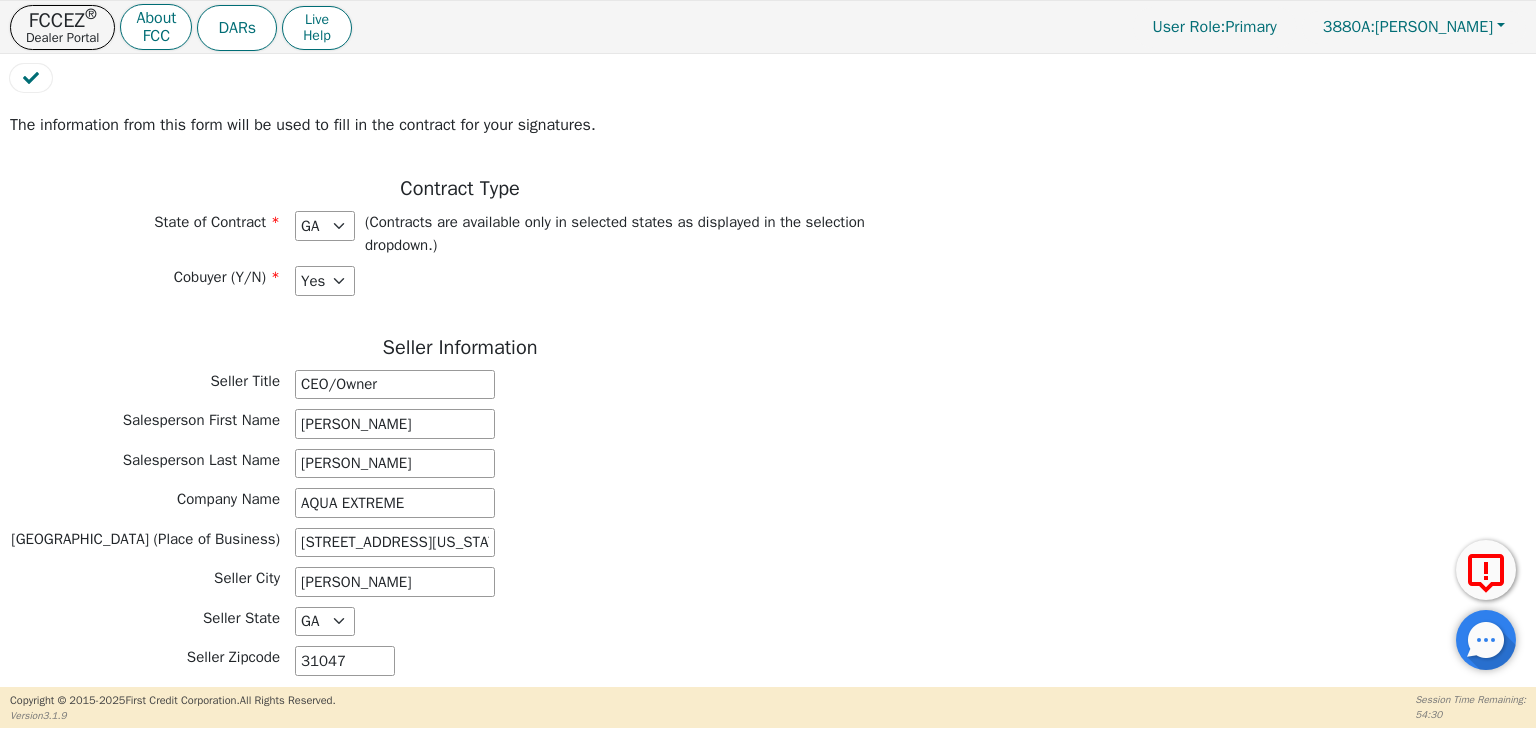 scroll, scrollTop: 200, scrollLeft: 0, axis: vertical 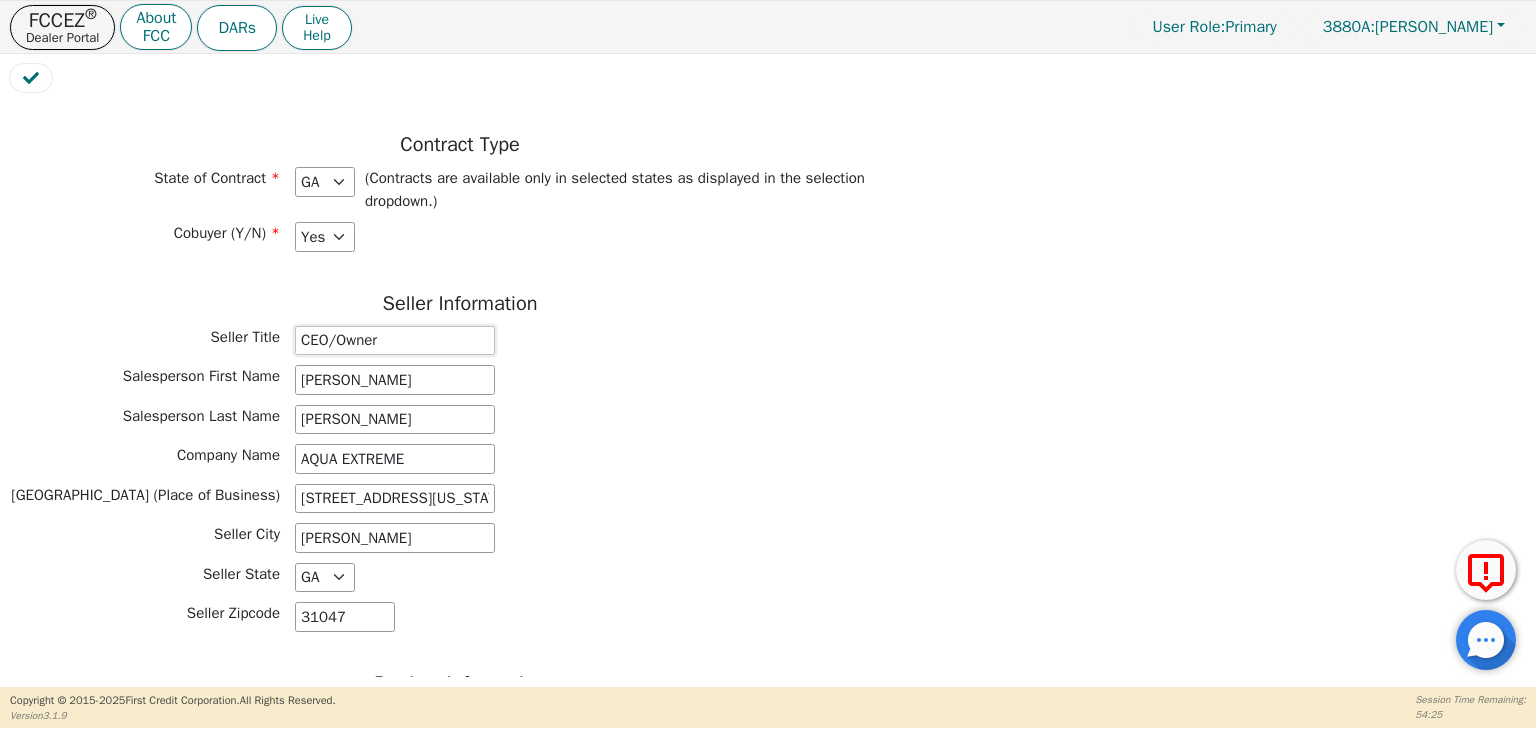 drag, startPoint x: 392, startPoint y: 339, endPoint x: 292, endPoint y: 342, distance: 100.04499 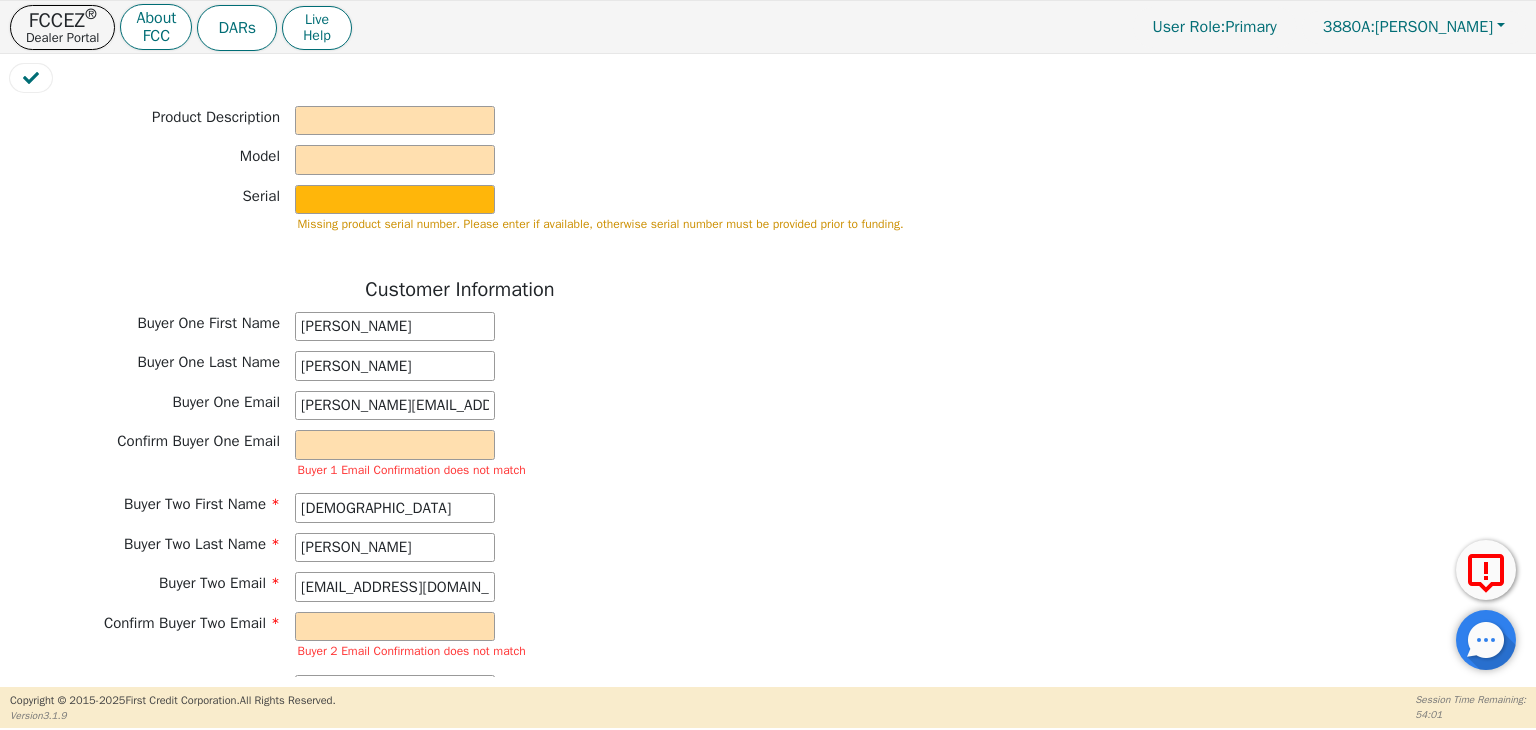 scroll, scrollTop: 700, scrollLeft: 0, axis: vertical 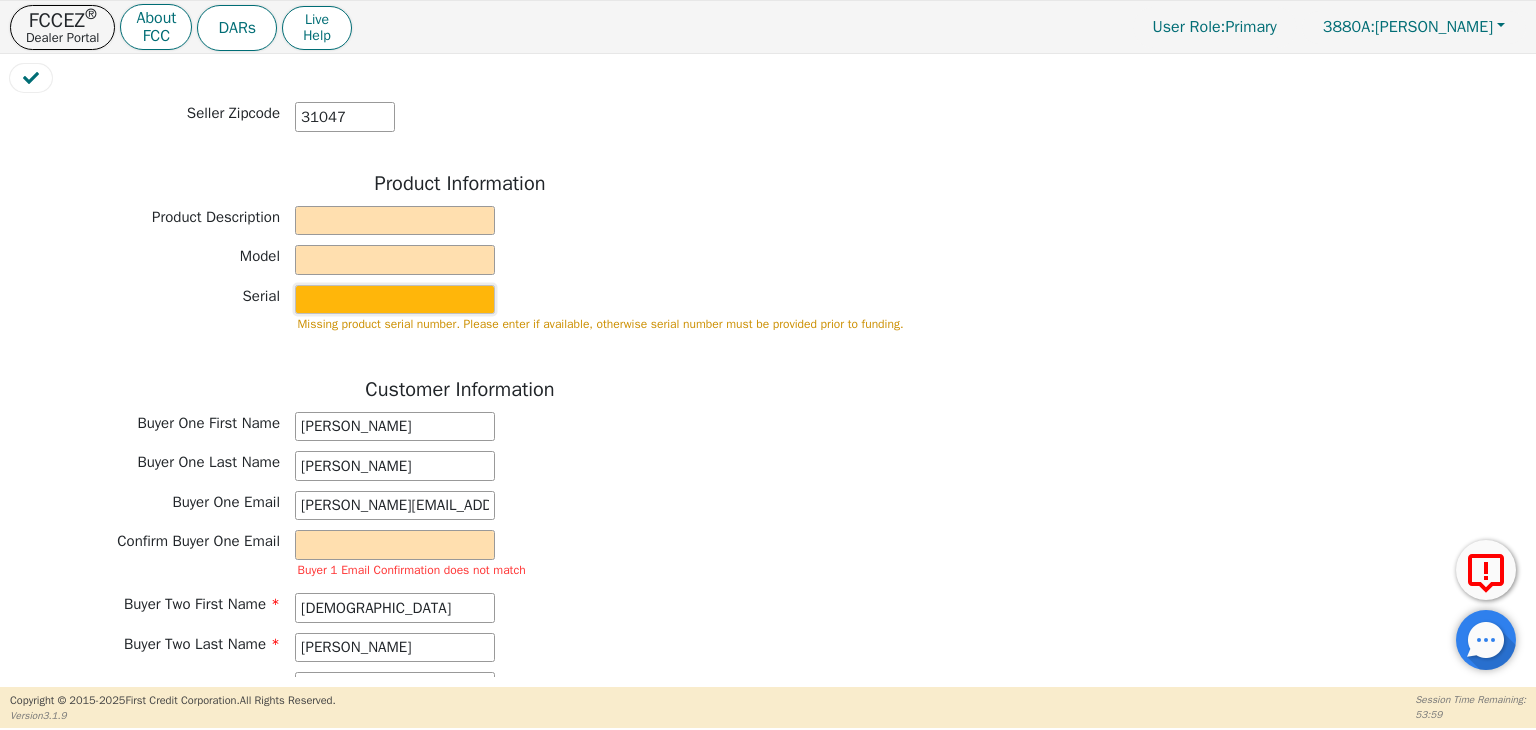 click at bounding box center [395, 300] 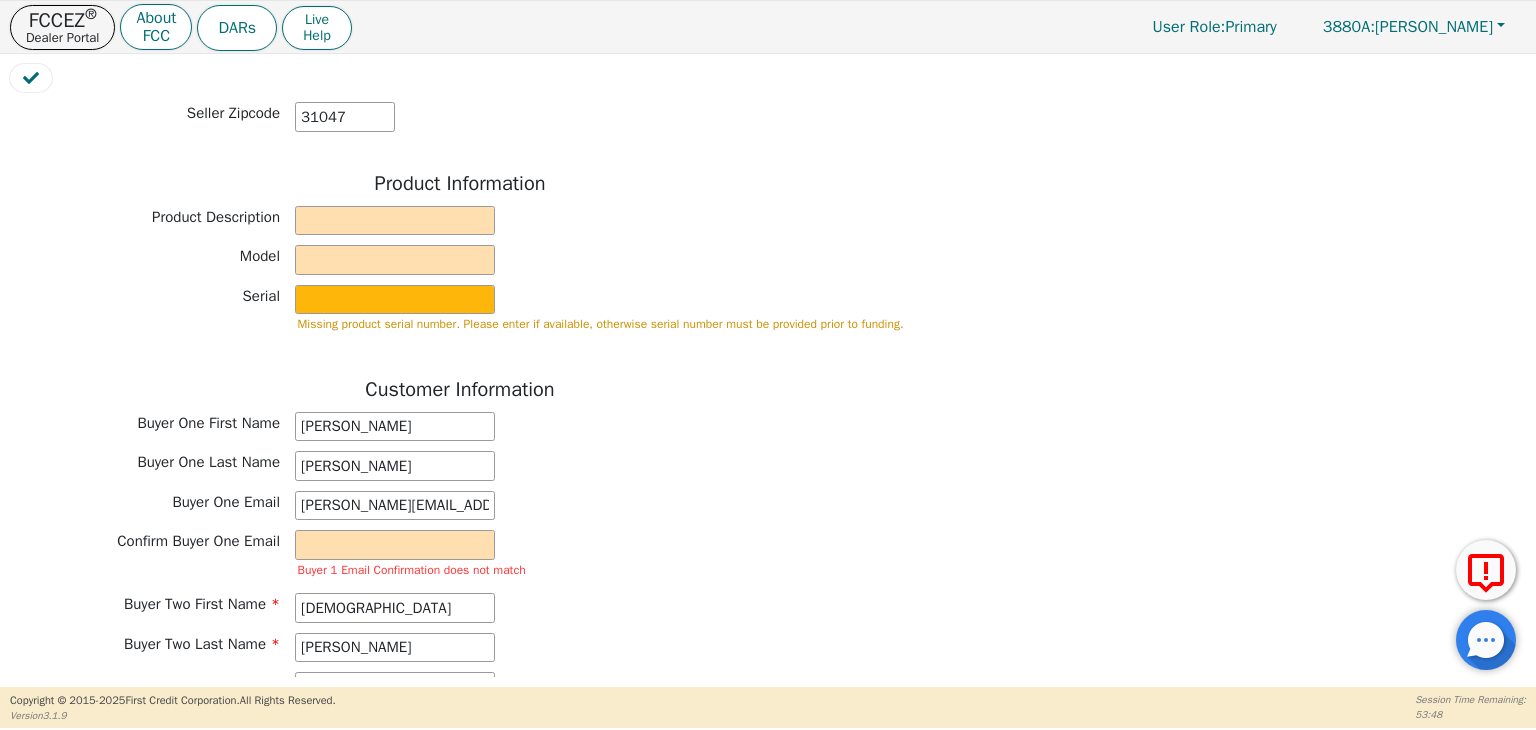 click on "Buyer One First Name [PERSON_NAME]" at bounding box center [460, 427] 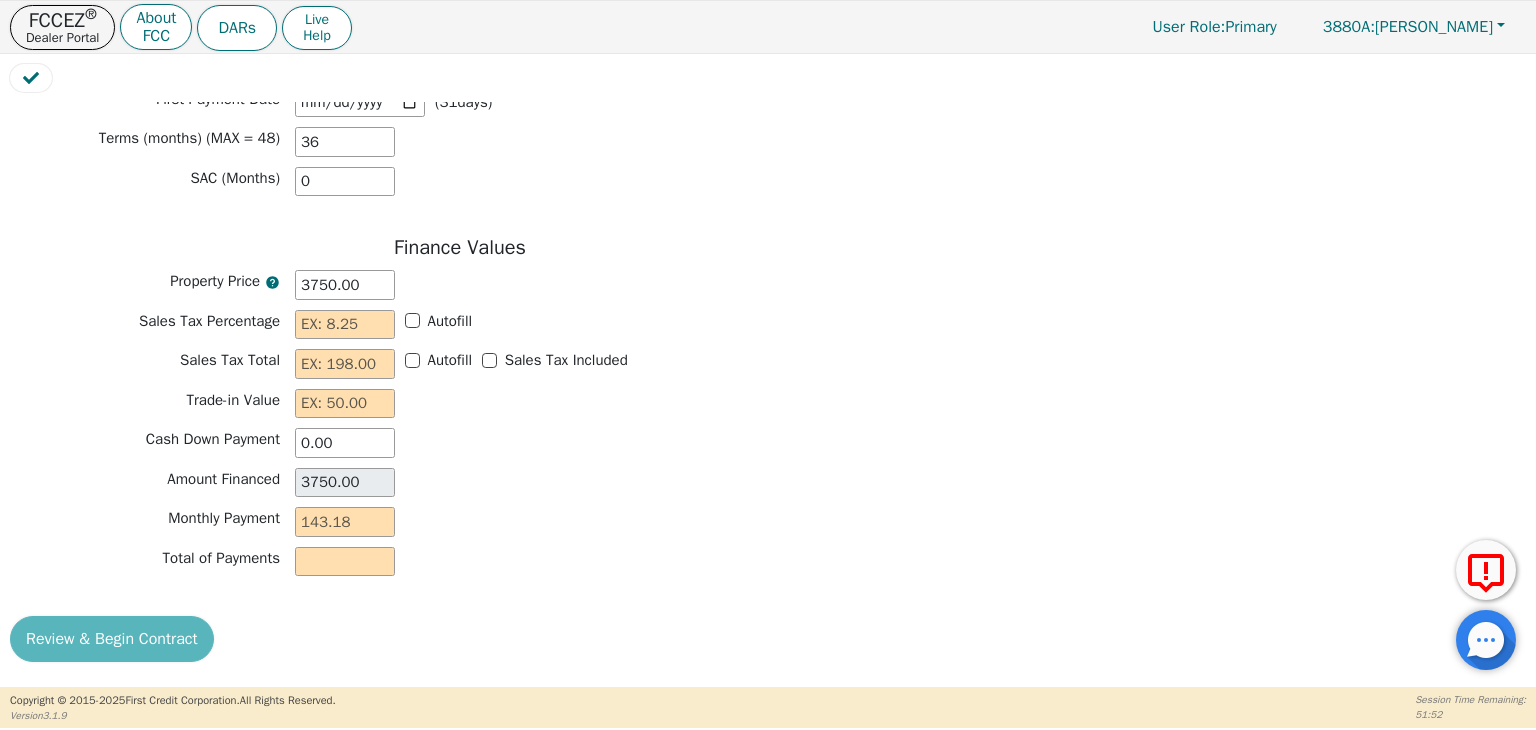 scroll, scrollTop: 1775, scrollLeft: 0, axis: vertical 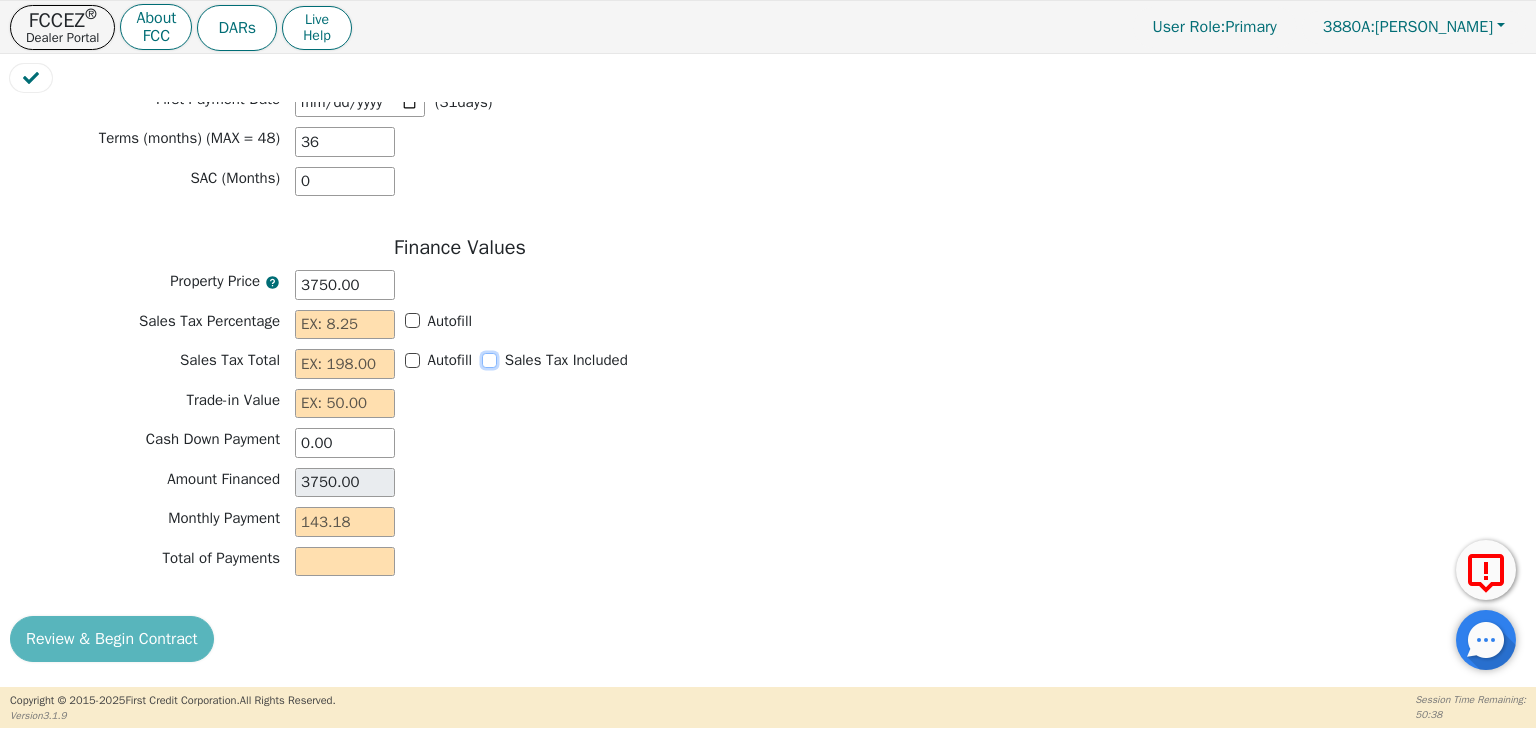 click on "Sales Tax Included" at bounding box center (489, 360) 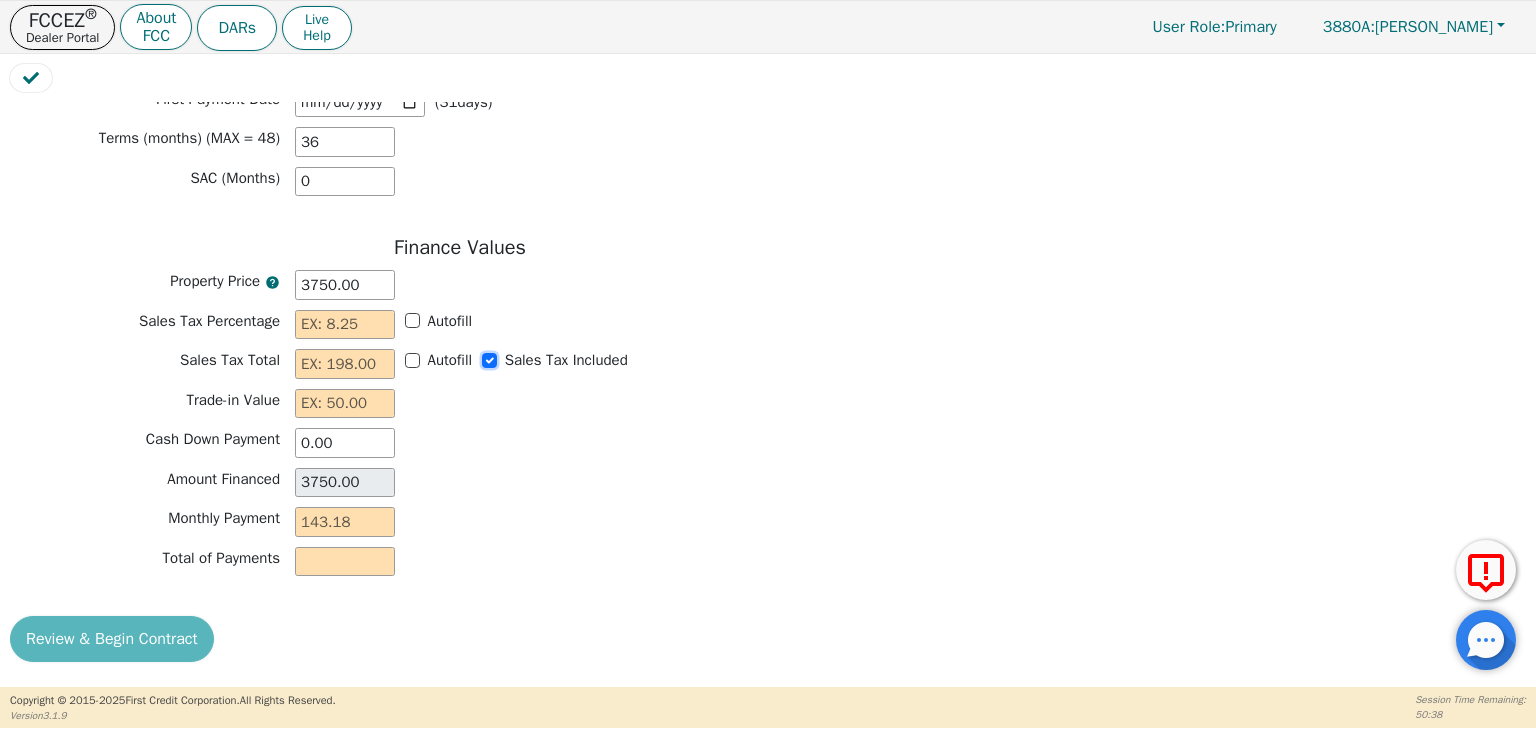 checkbox on "true" 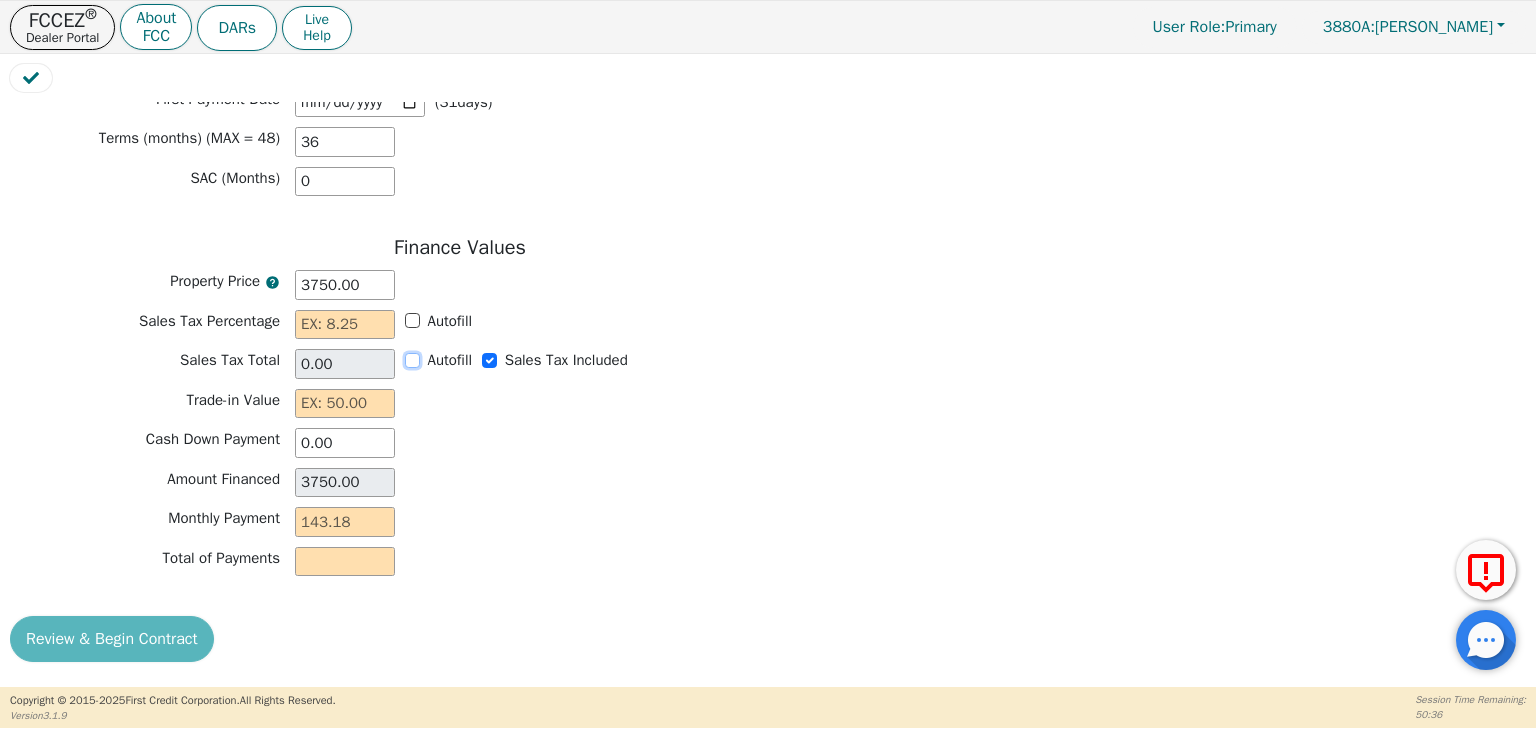 click on "Autofill" at bounding box center [412, 360] 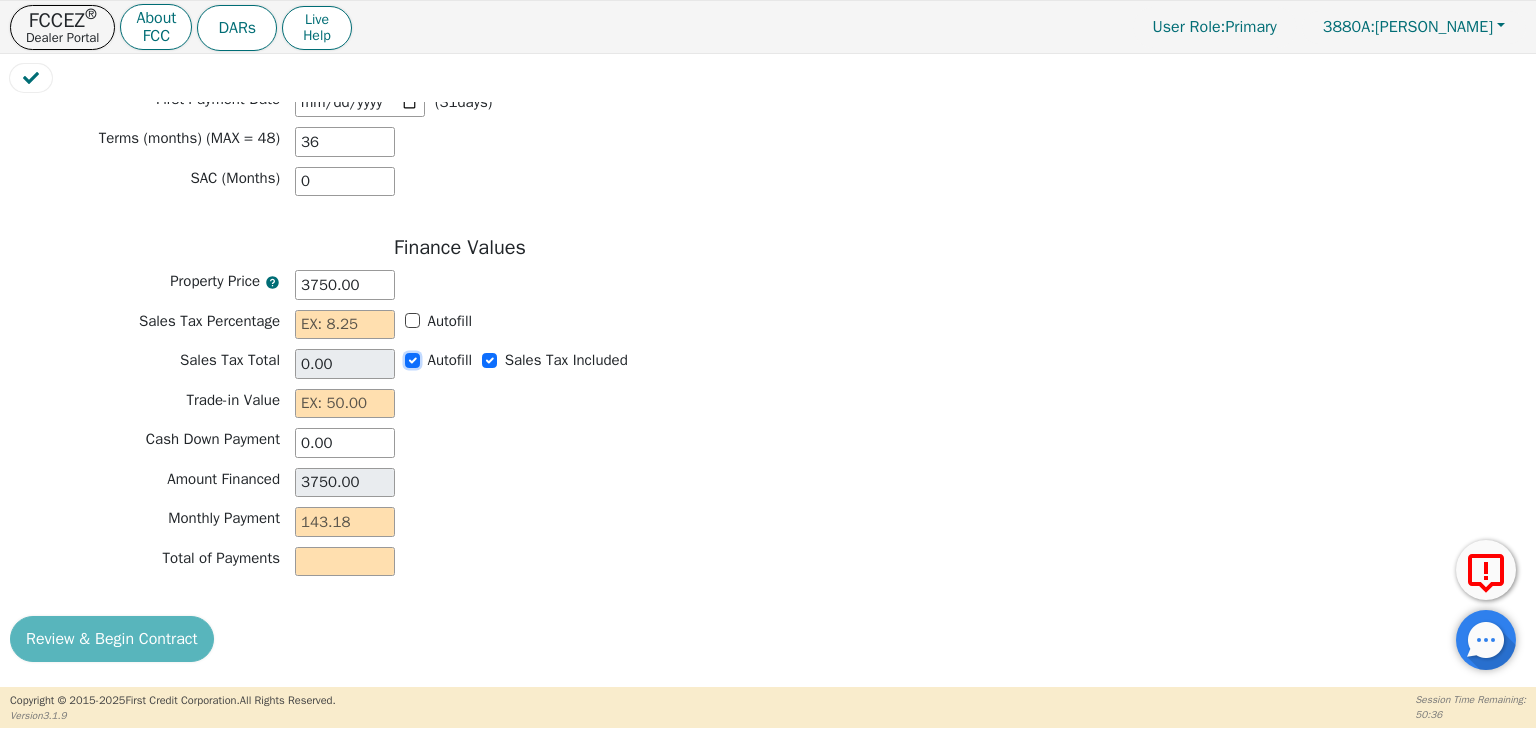 checkbox on "true" 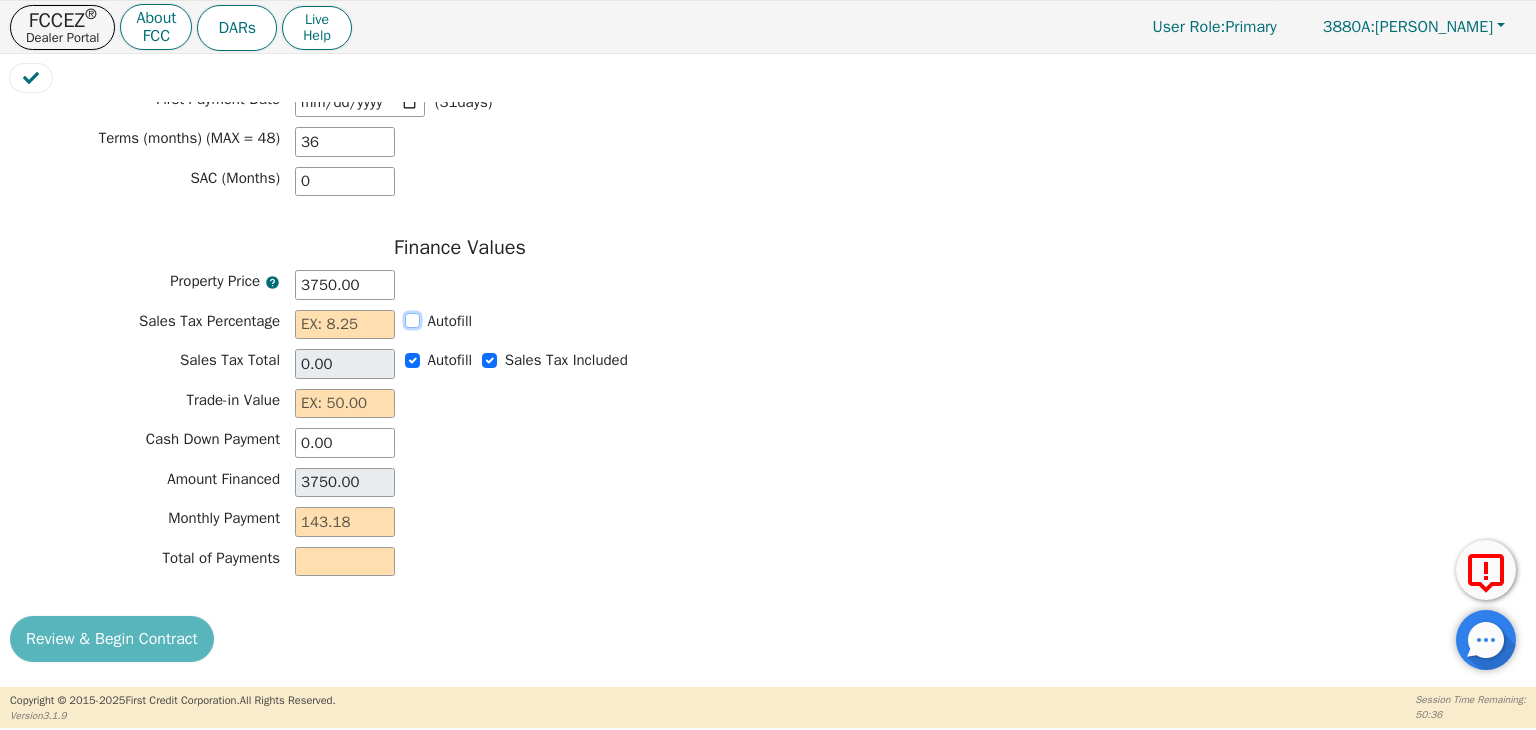 click on "Autofill" at bounding box center (412, 320) 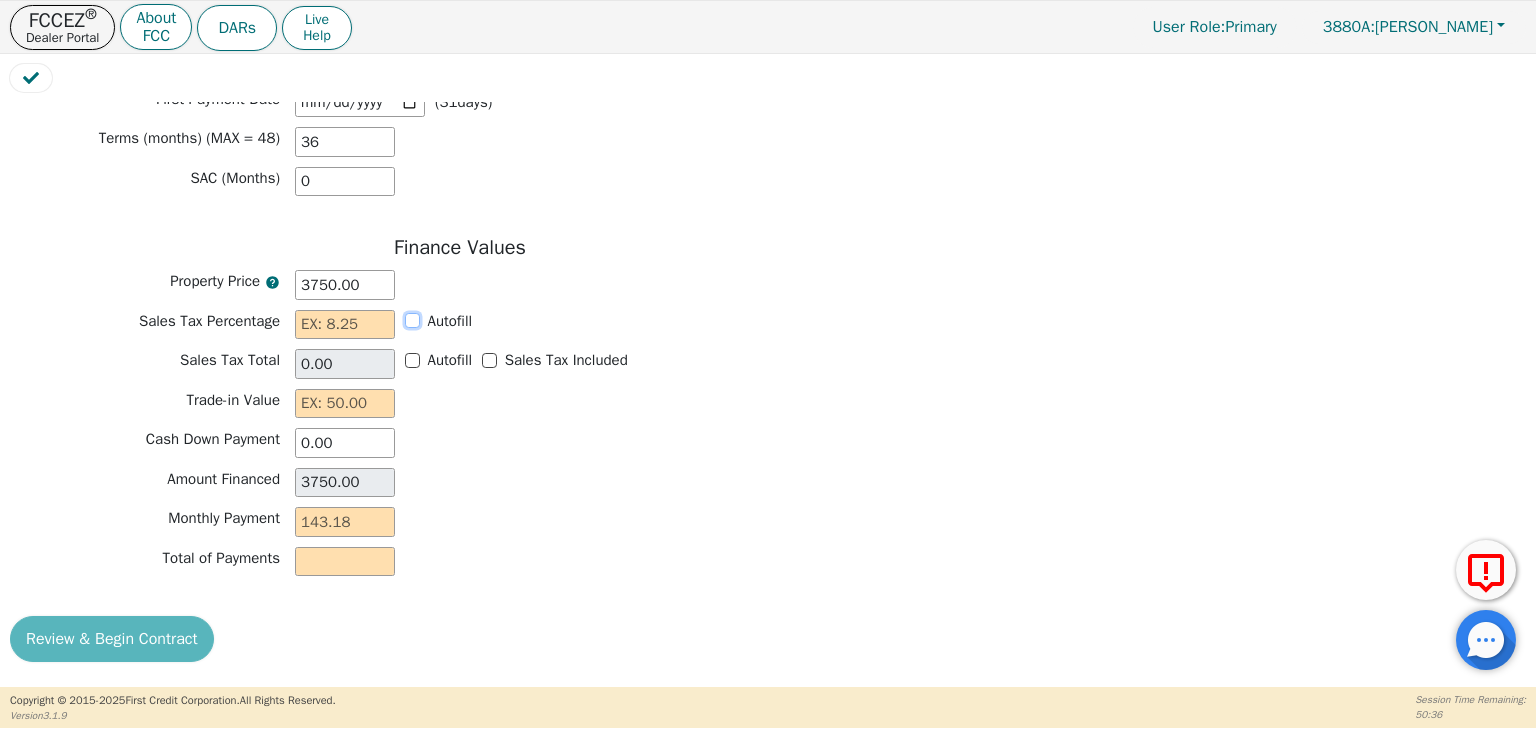 checkbox on "false" 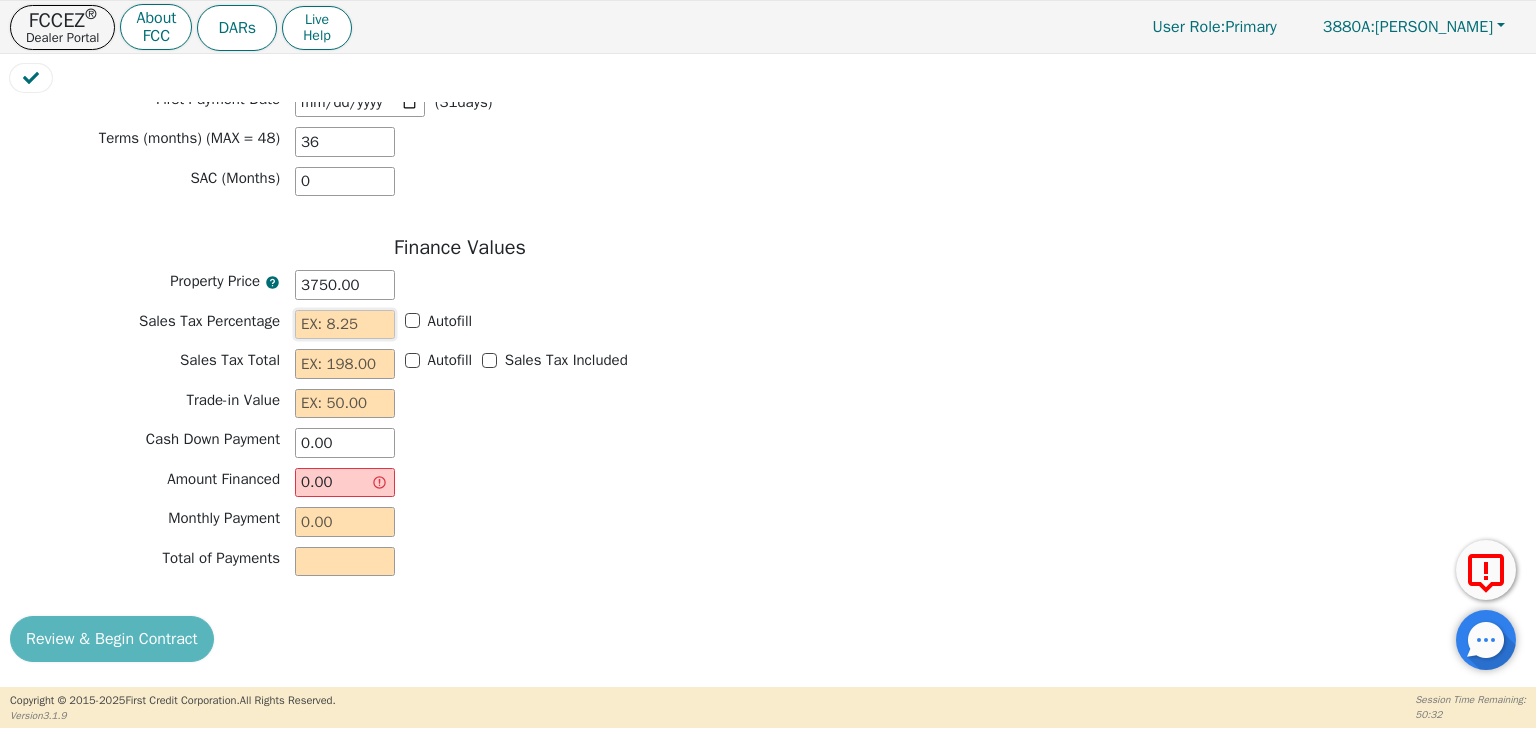 drag, startPoint x: 377, startPoint y: 328, endPoint x: 292, endPoint y: 331, distance: 85.052925 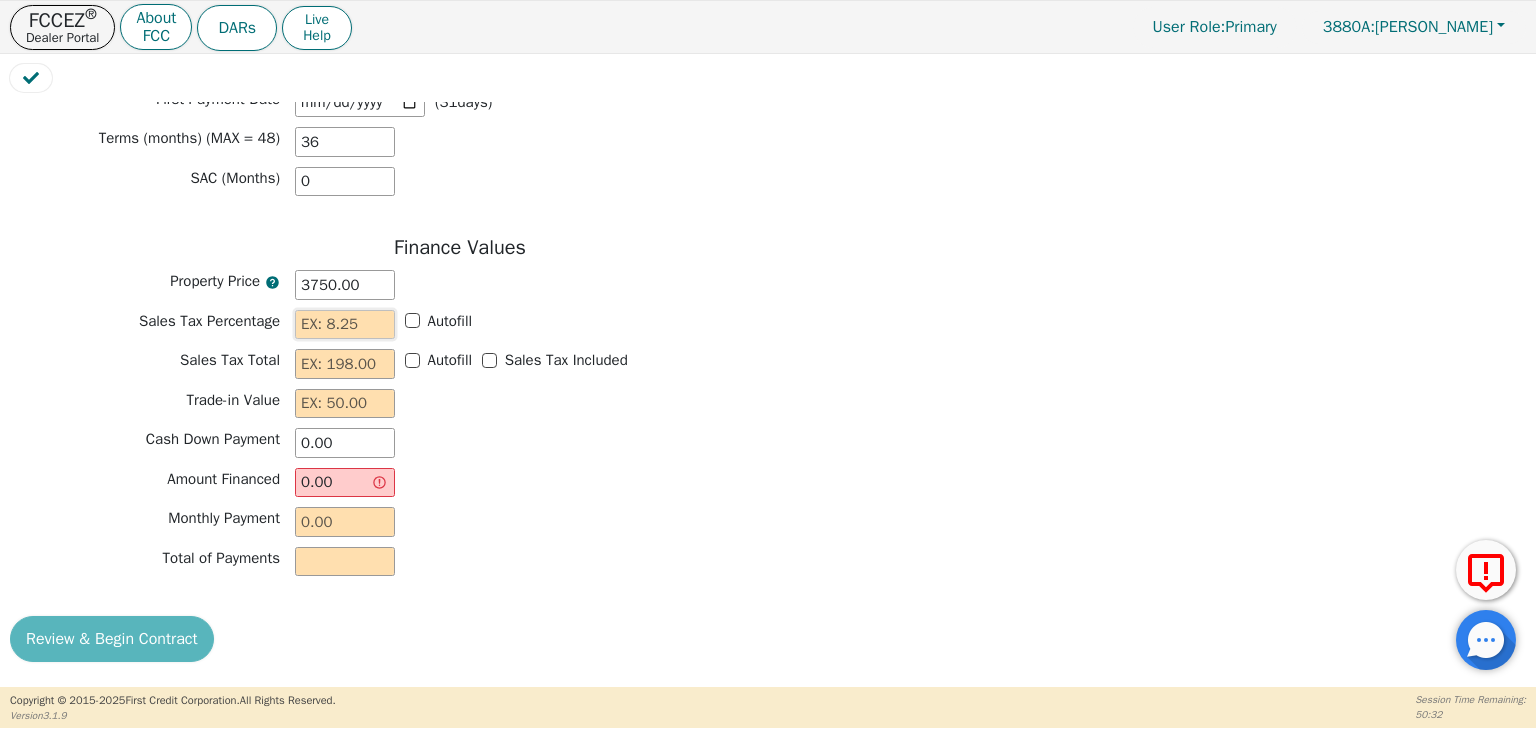 click on "Sales Tax Percentage Autofill" at bounding box center (460, 325) 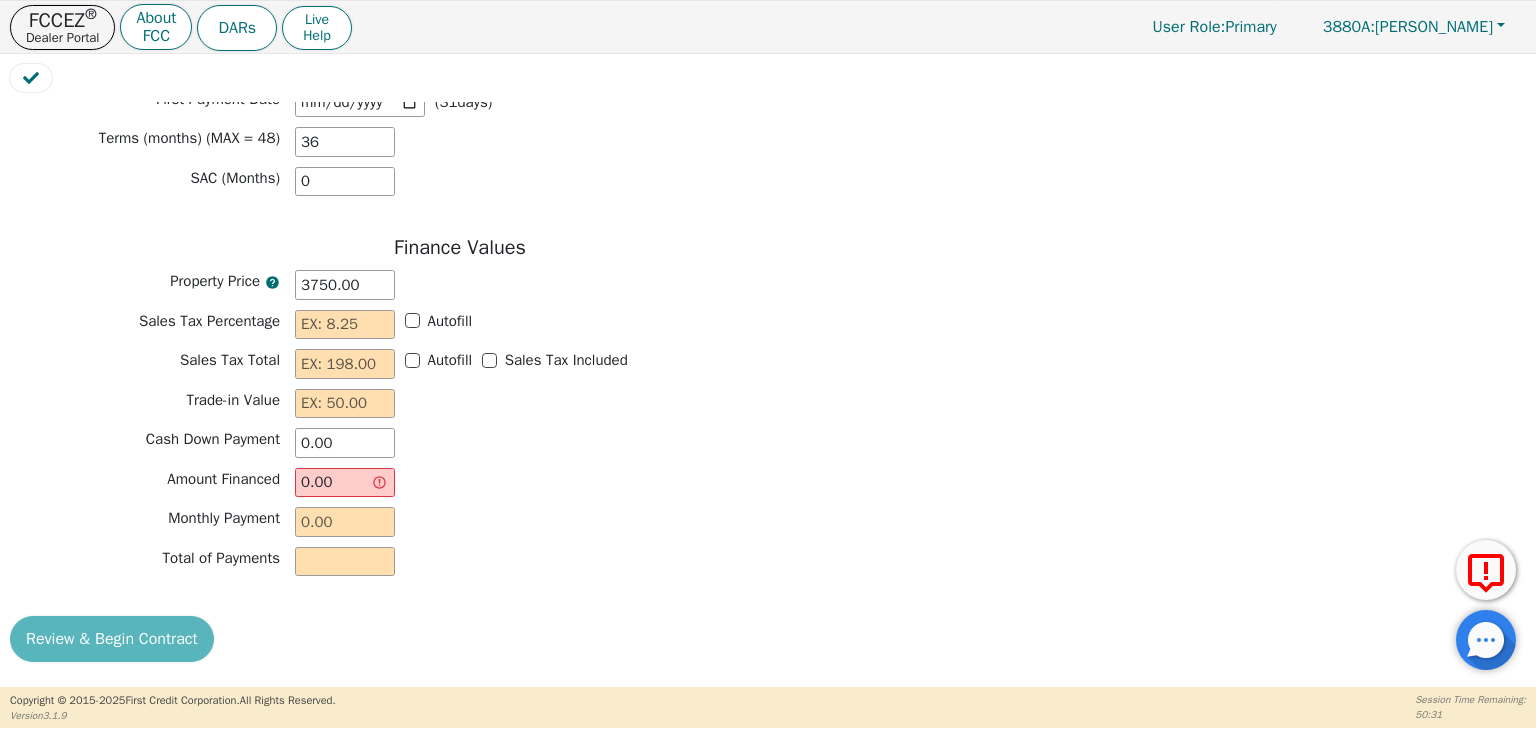 click on "Trade-in Value" at bounding box center [460, 404] 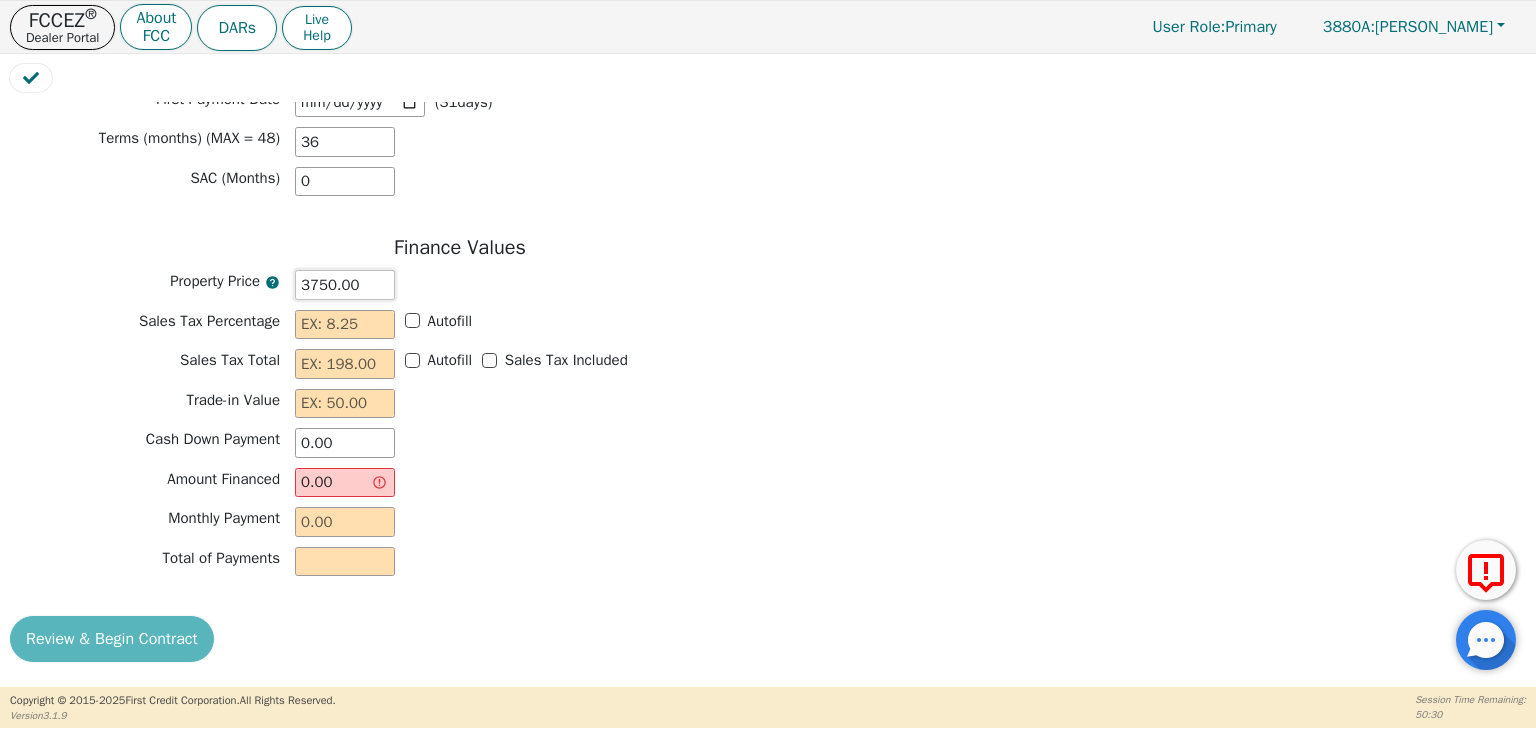 drag, startPoint x: 362, startPoint y: 285, endPoint x: 282, endPoint y: 288, distance: 80.05623 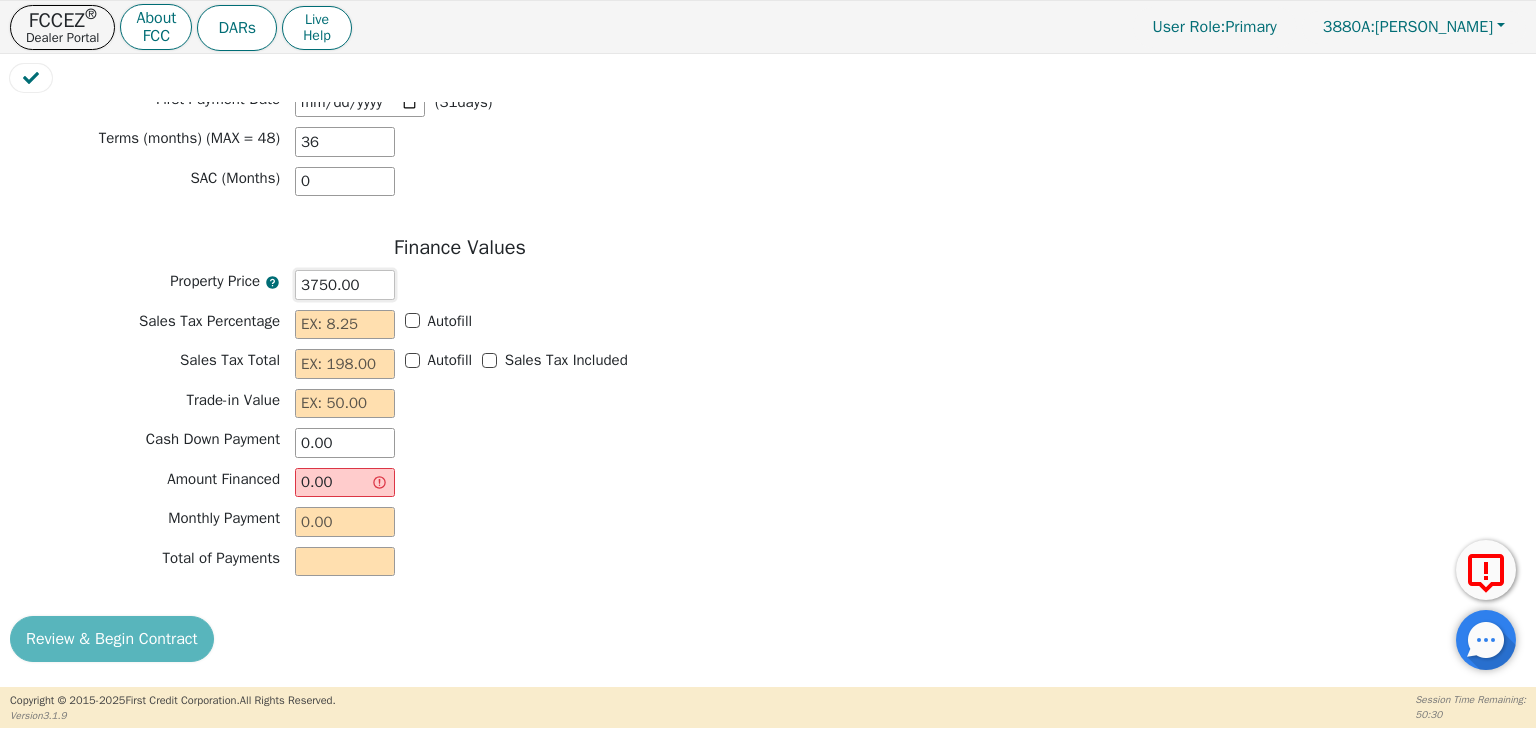 click on "Property Price 3750.00" at bounding box center (460, 285) 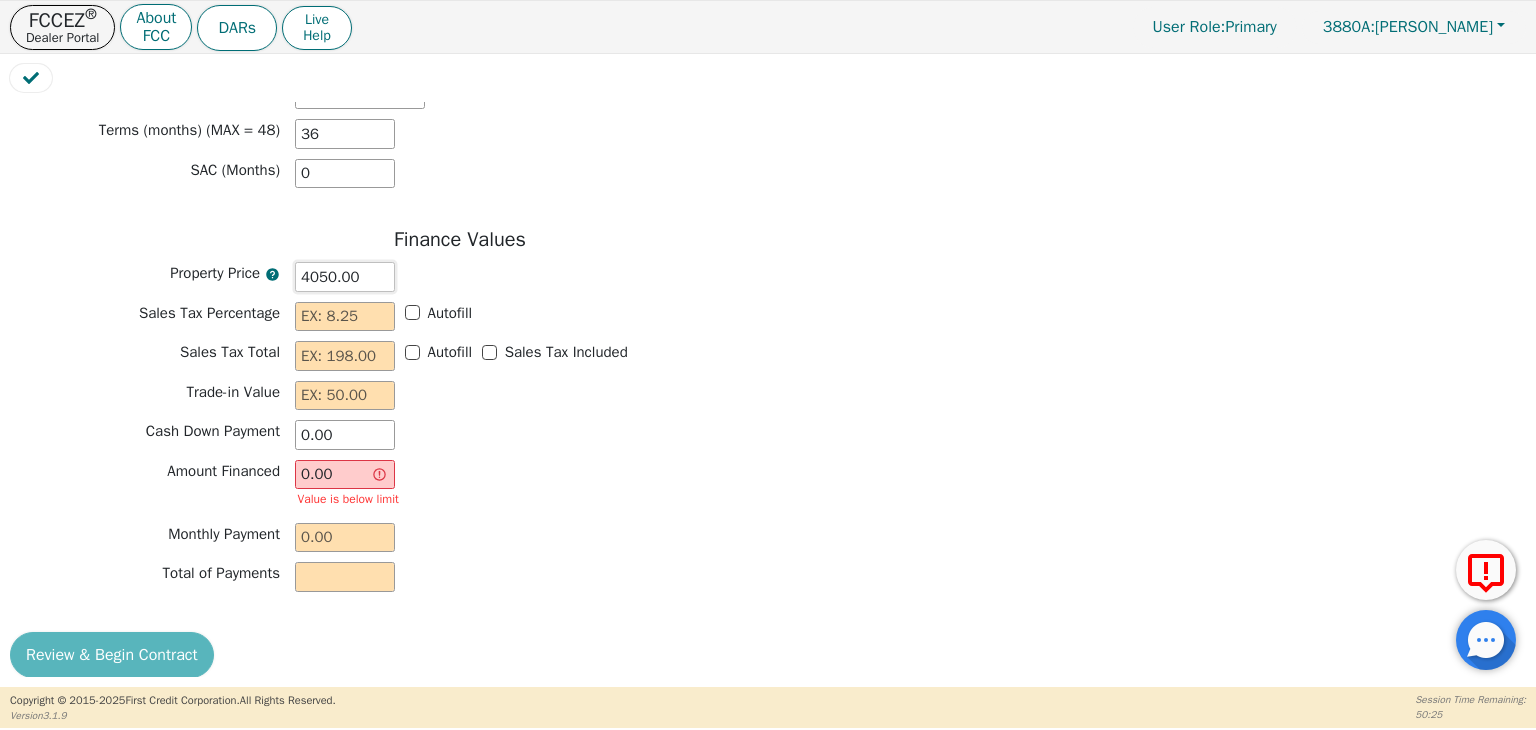 type on "4050.00" 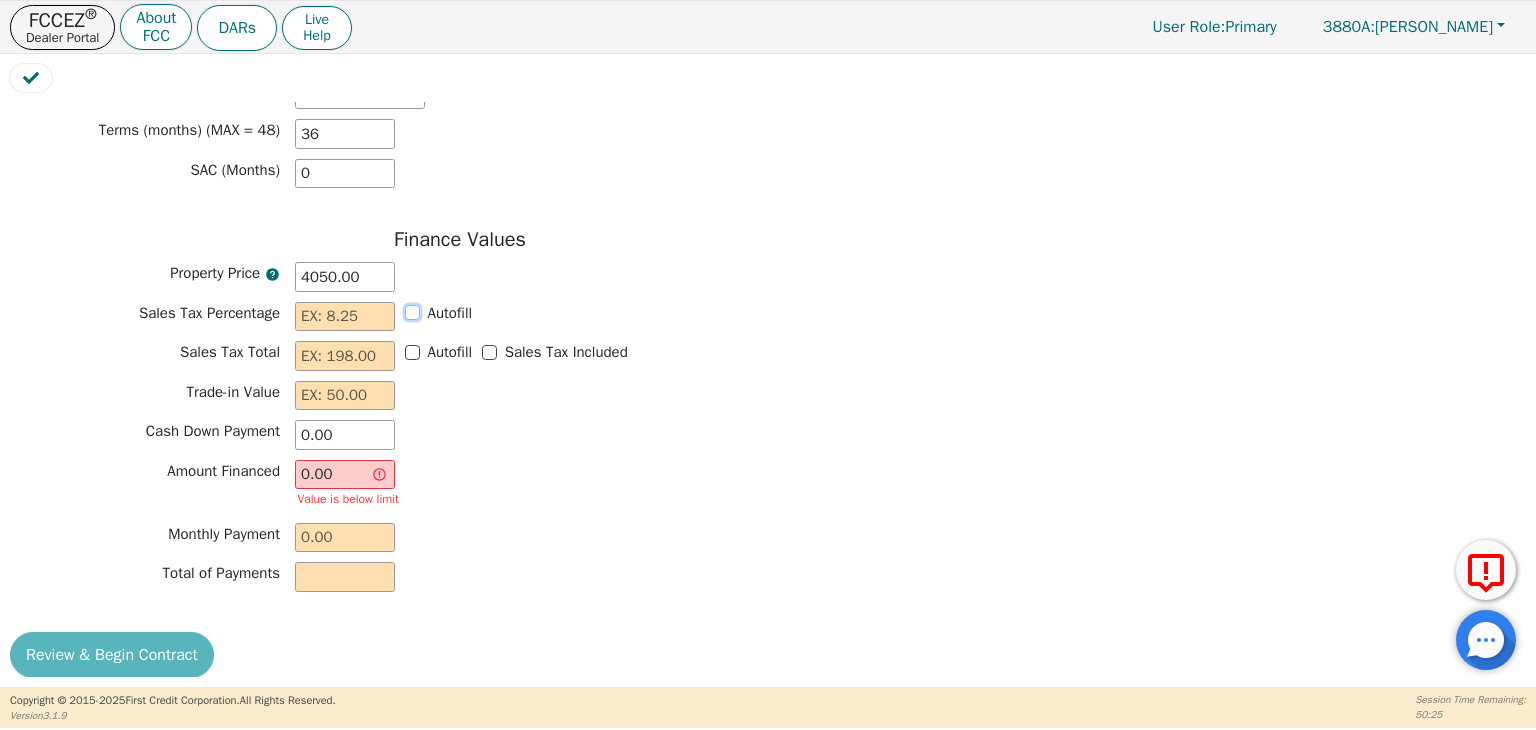 click on "Autofill" at bounding box center (412, 312) 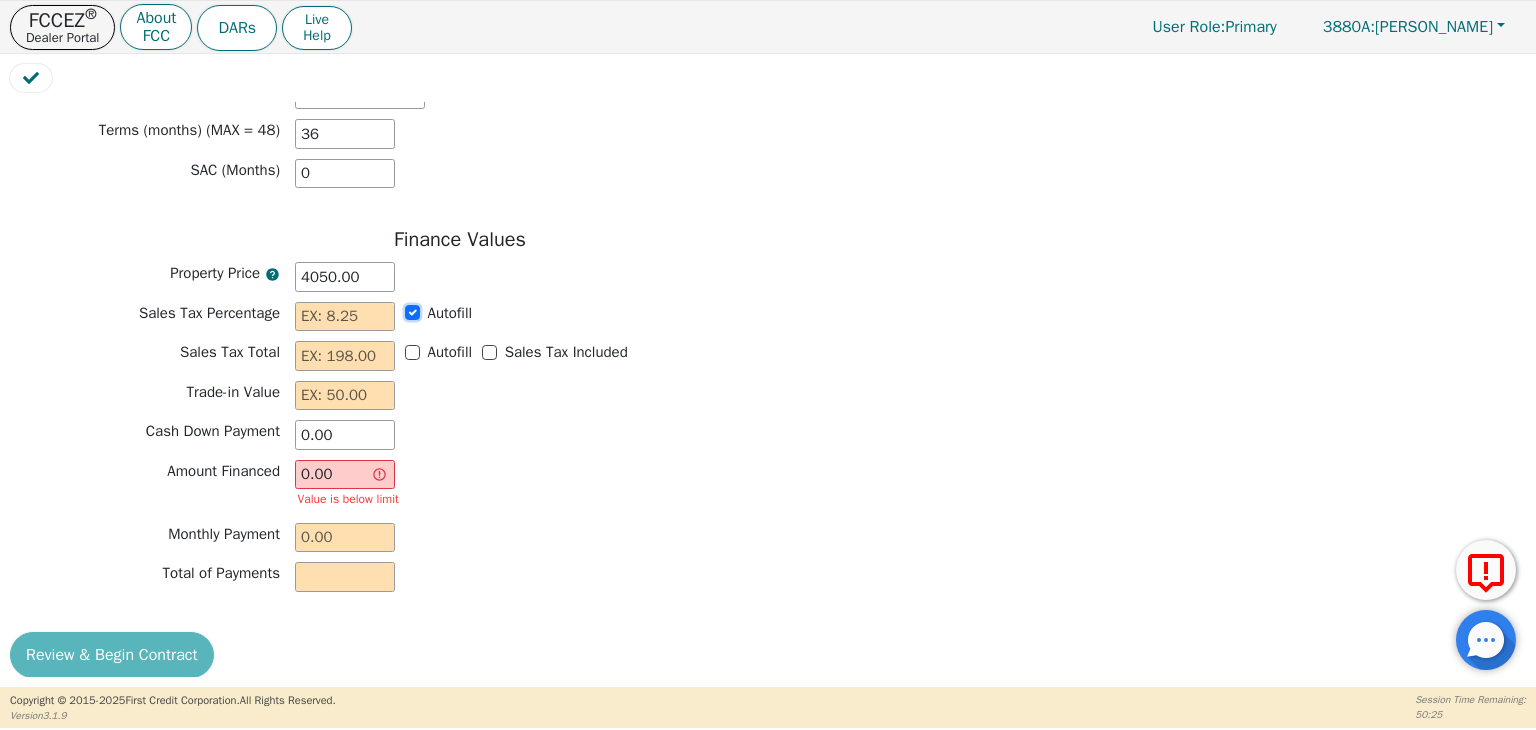 checkbox on "true" 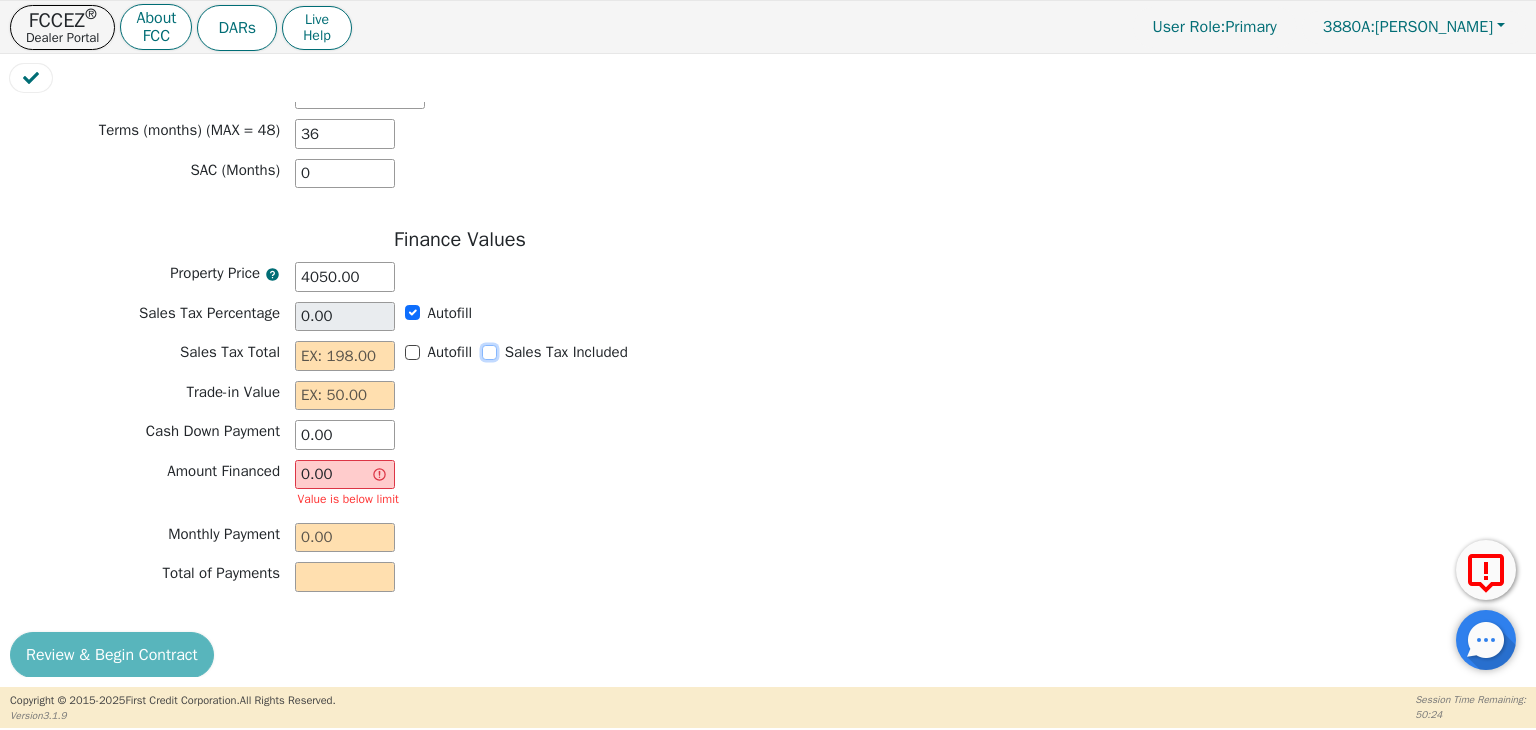 click on "Sales Tax Included" at bounding box center [489, 352] 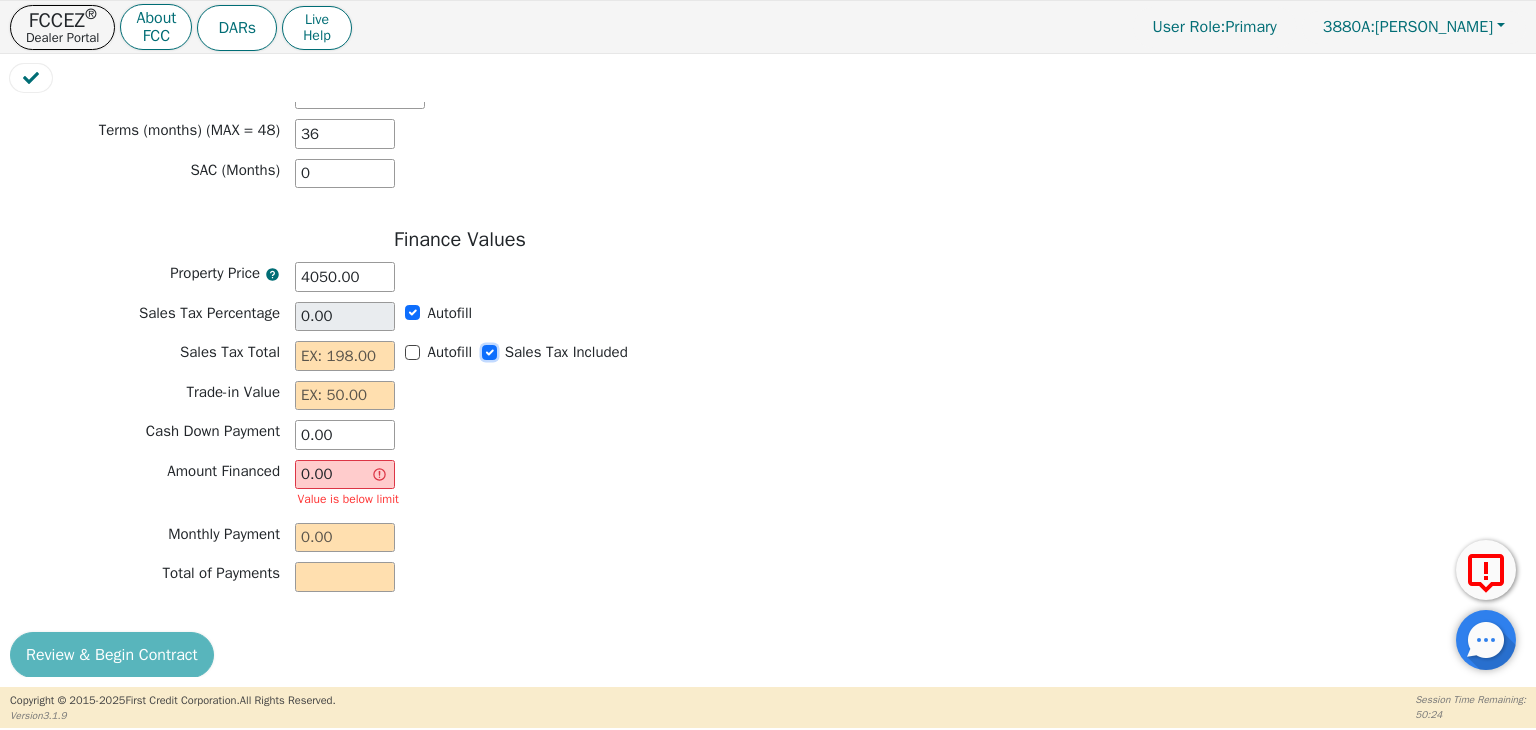 checkbox on "true" 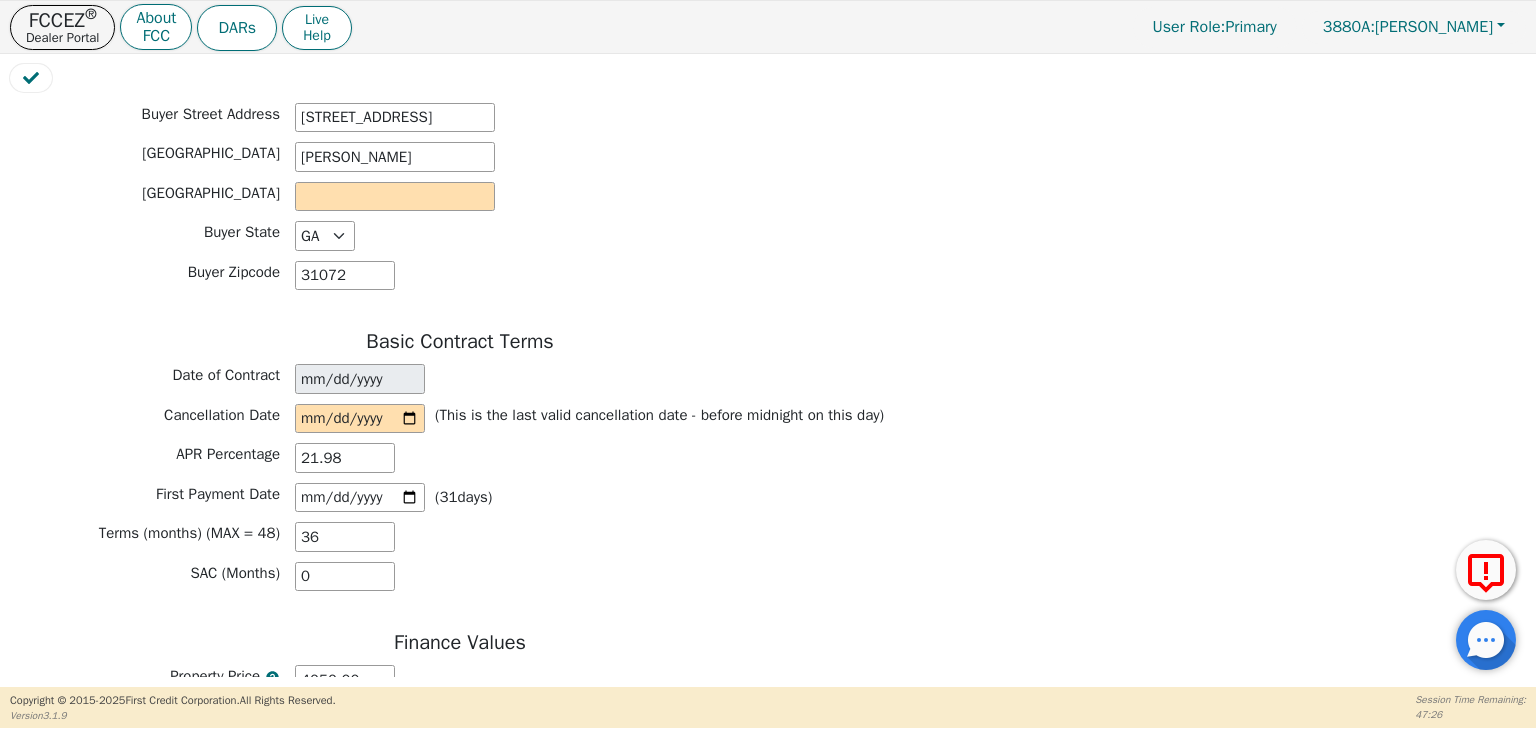scroll, scrollTop: 1199, scrollLeft: 0, axis: vertical 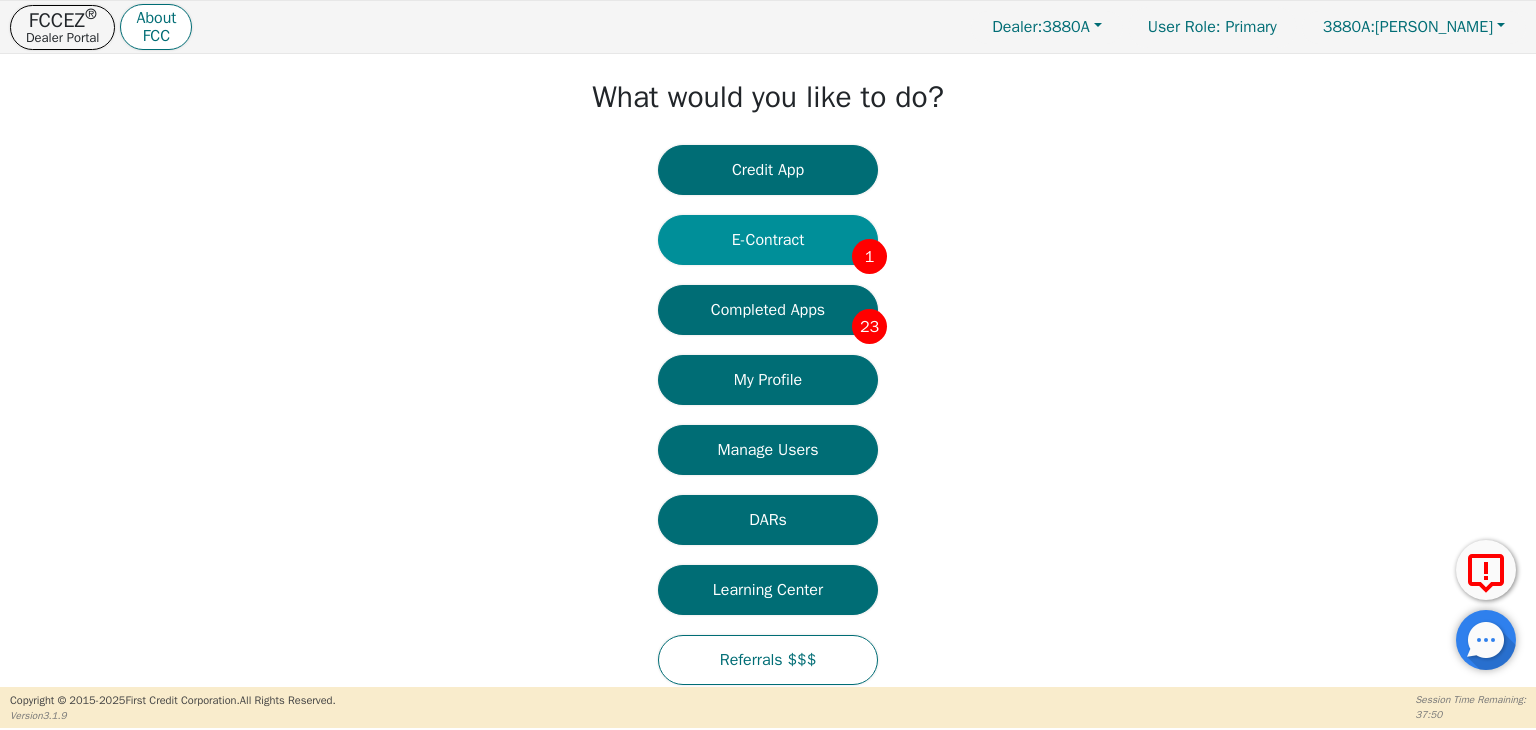 click on "E-Contract 1" at bounding box center [768, 240] 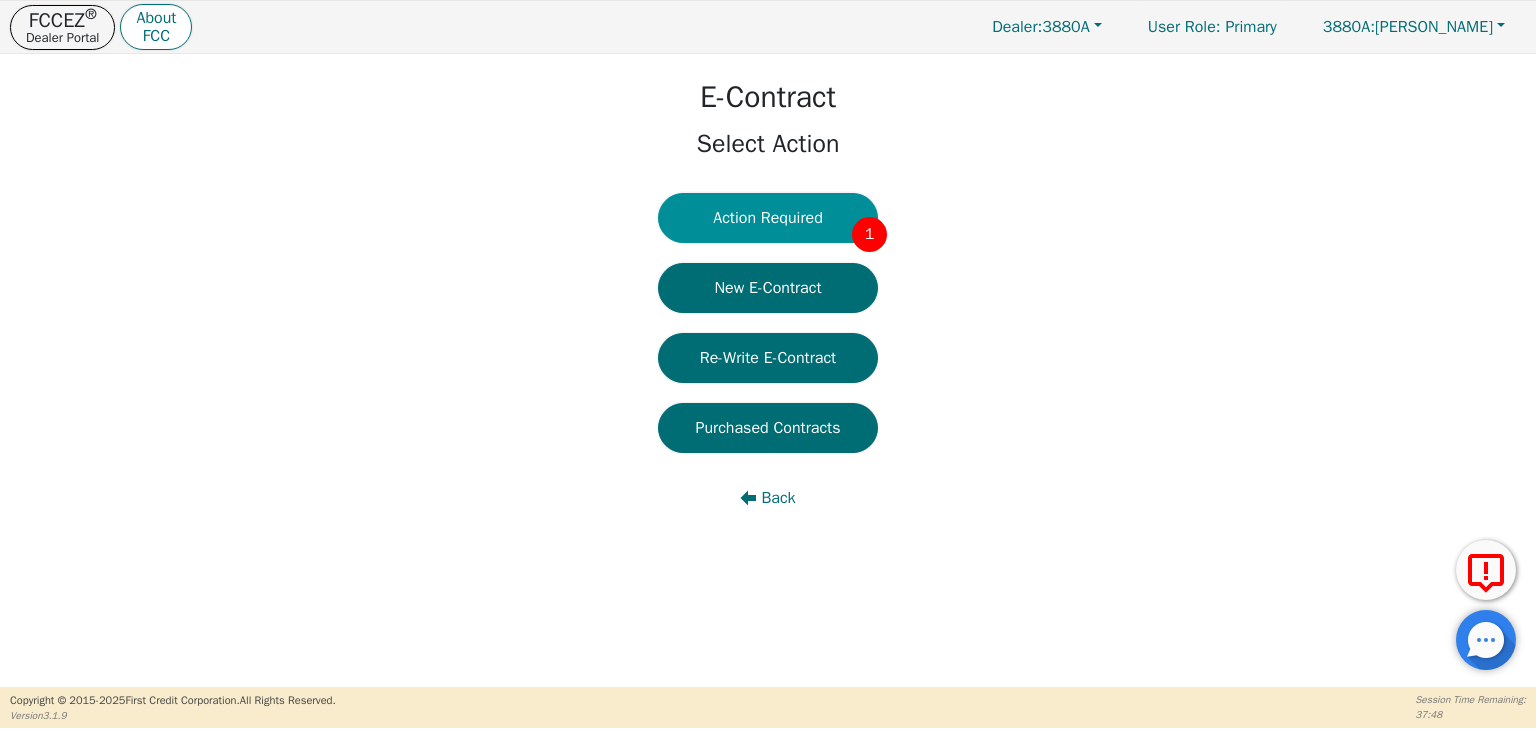 click on "Action Required 1" at bounding box center (768, 218) 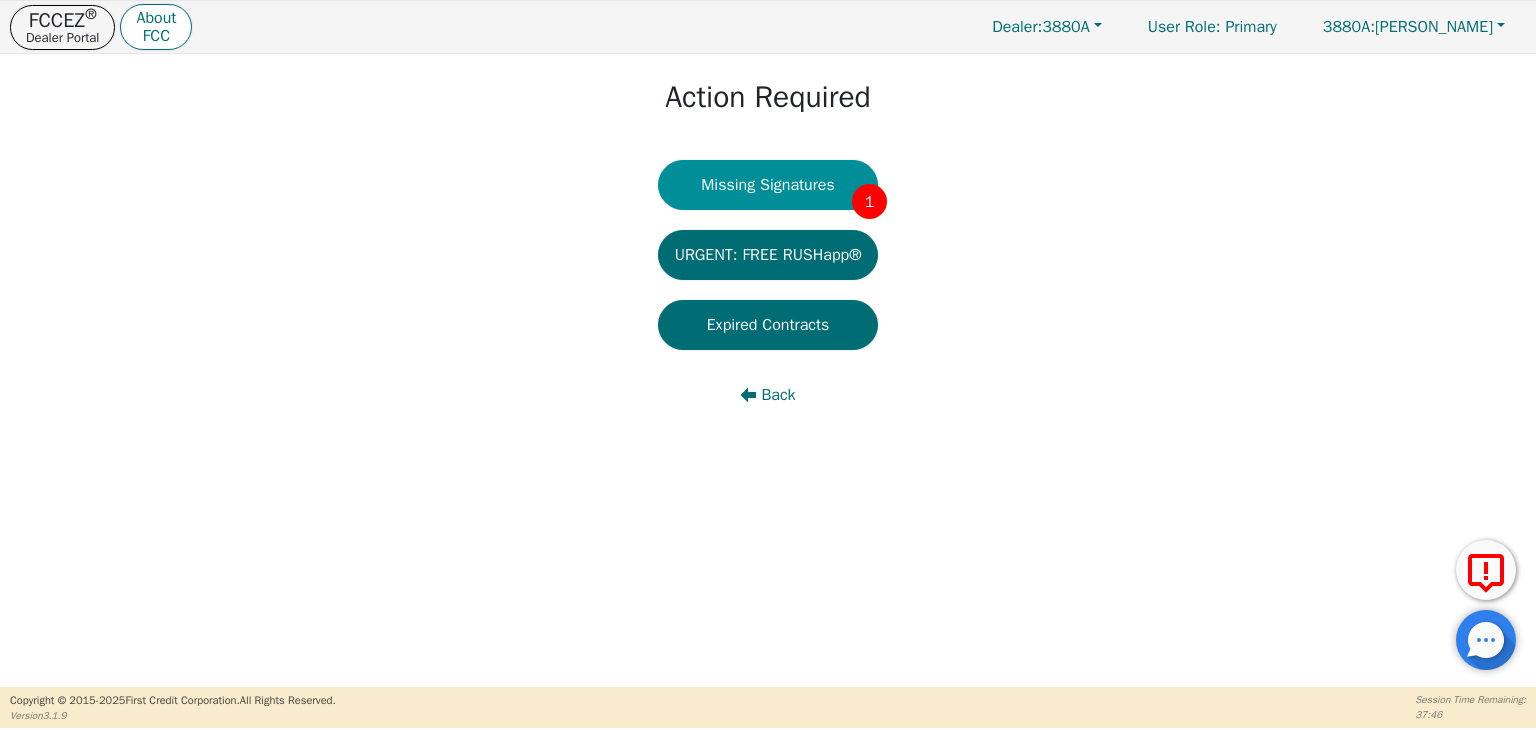 drag, startPoint x: 779, startPoint y: 189, endPoint x: 790, endPoint y: 233, distance: 45.35416 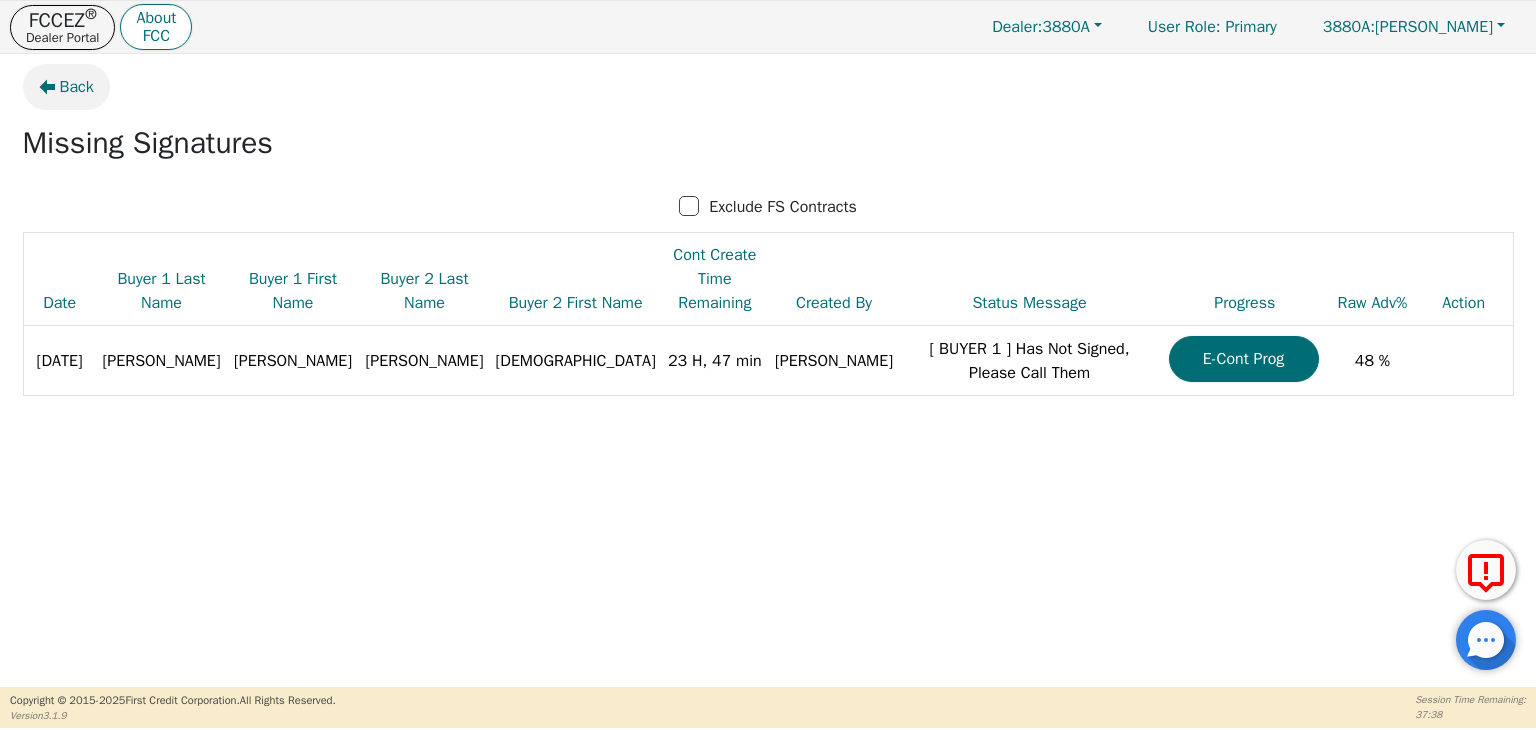 click on "Back" at bounding box center (66, 87) 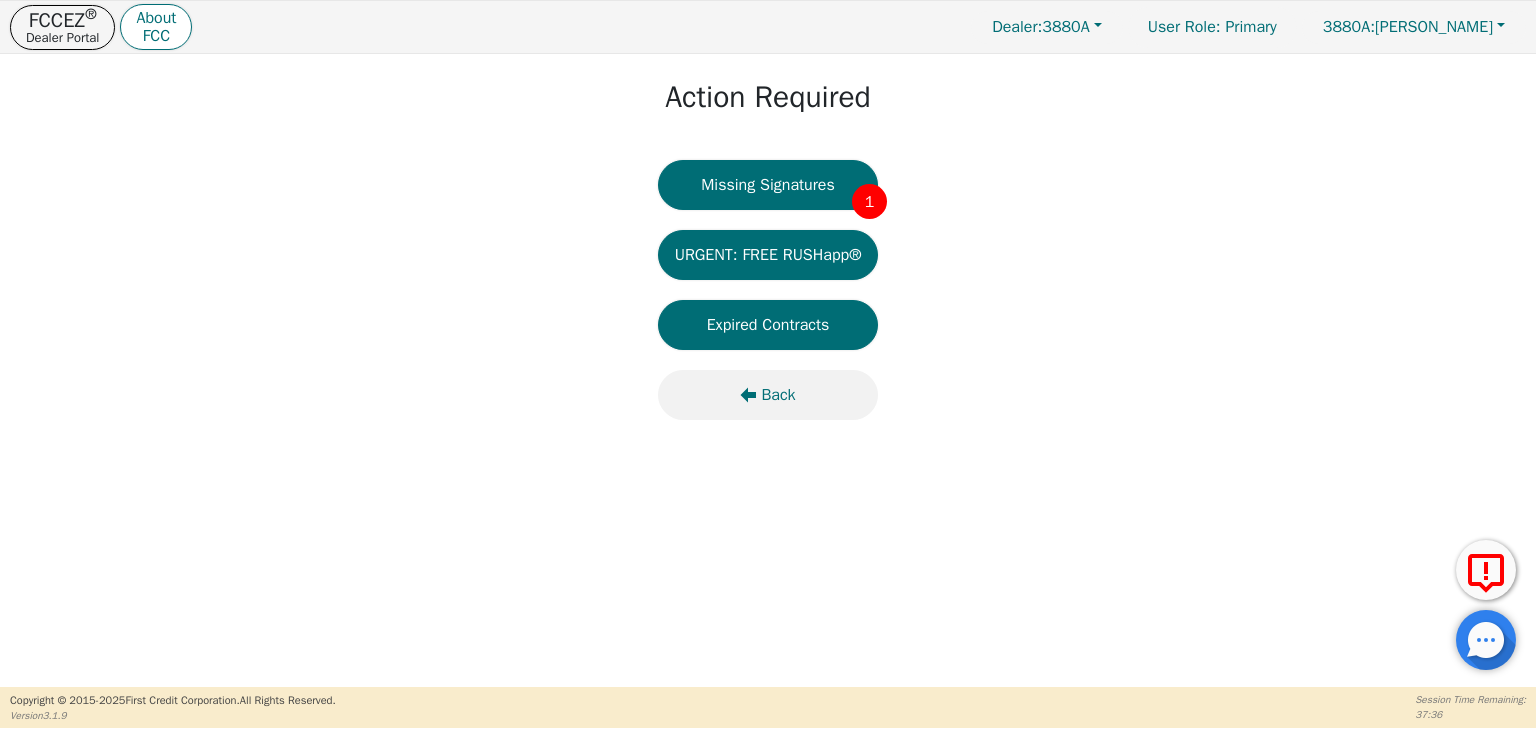 click on "Back" at bounding box center [778, 395] 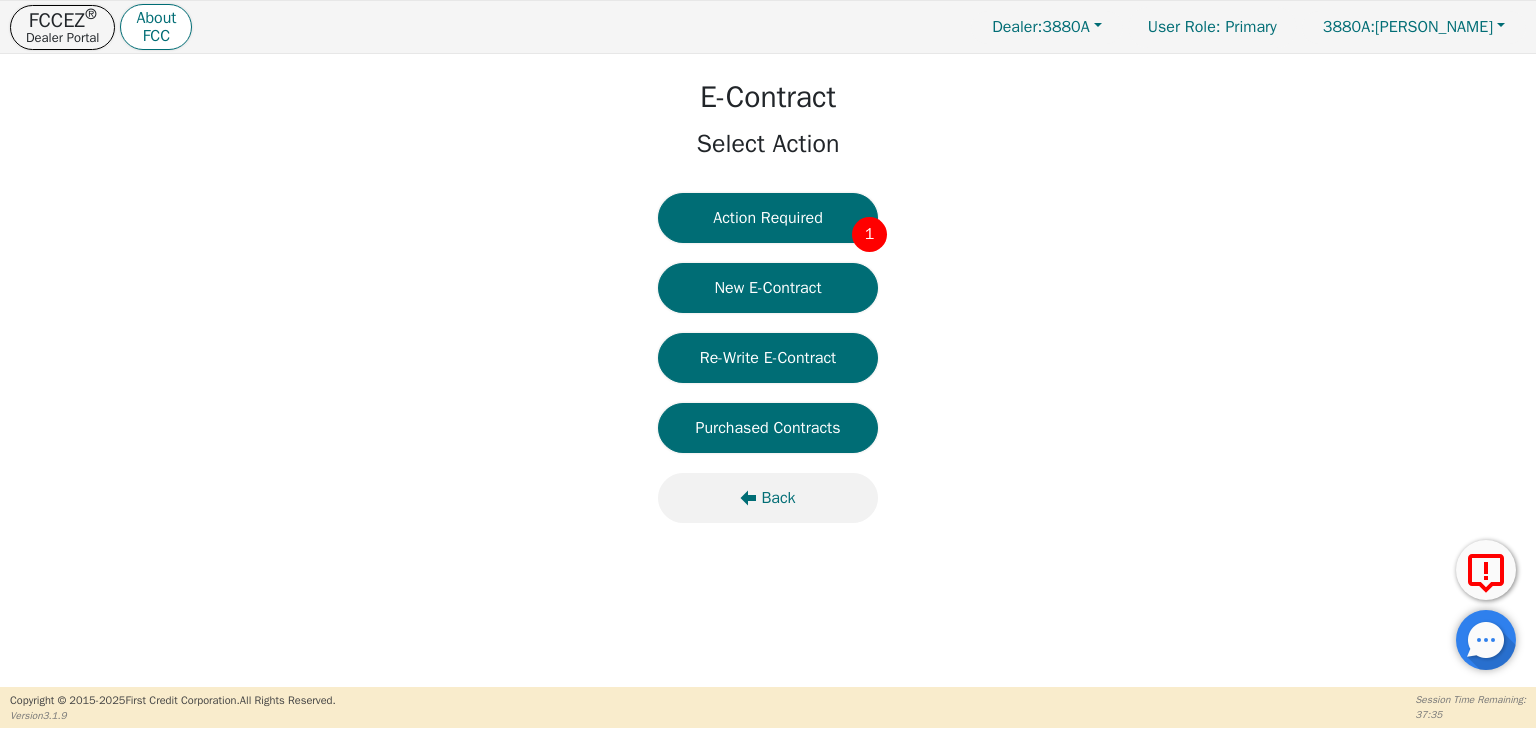 click on "Back" at bounding box center (768, 498) 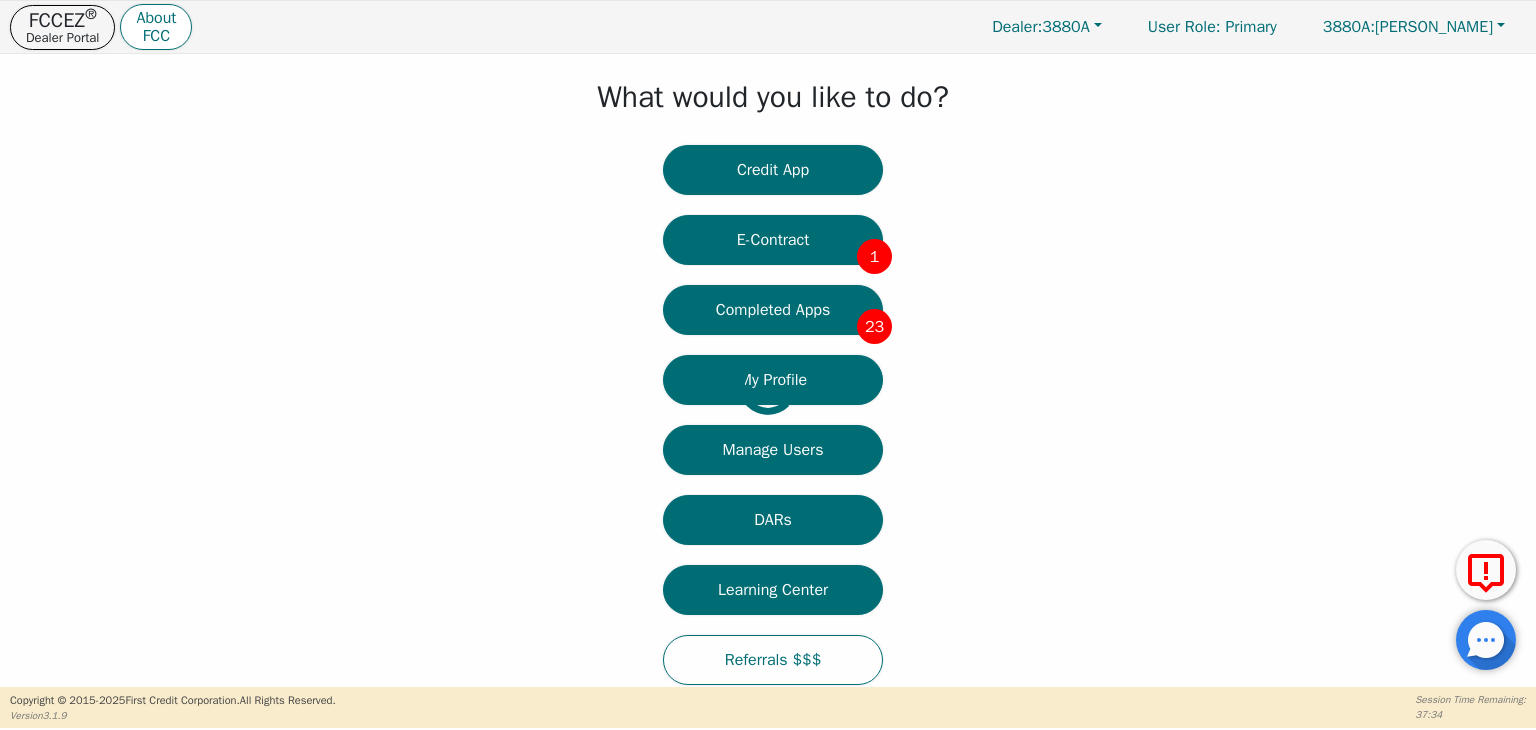 click at bounding box center [15, 384] 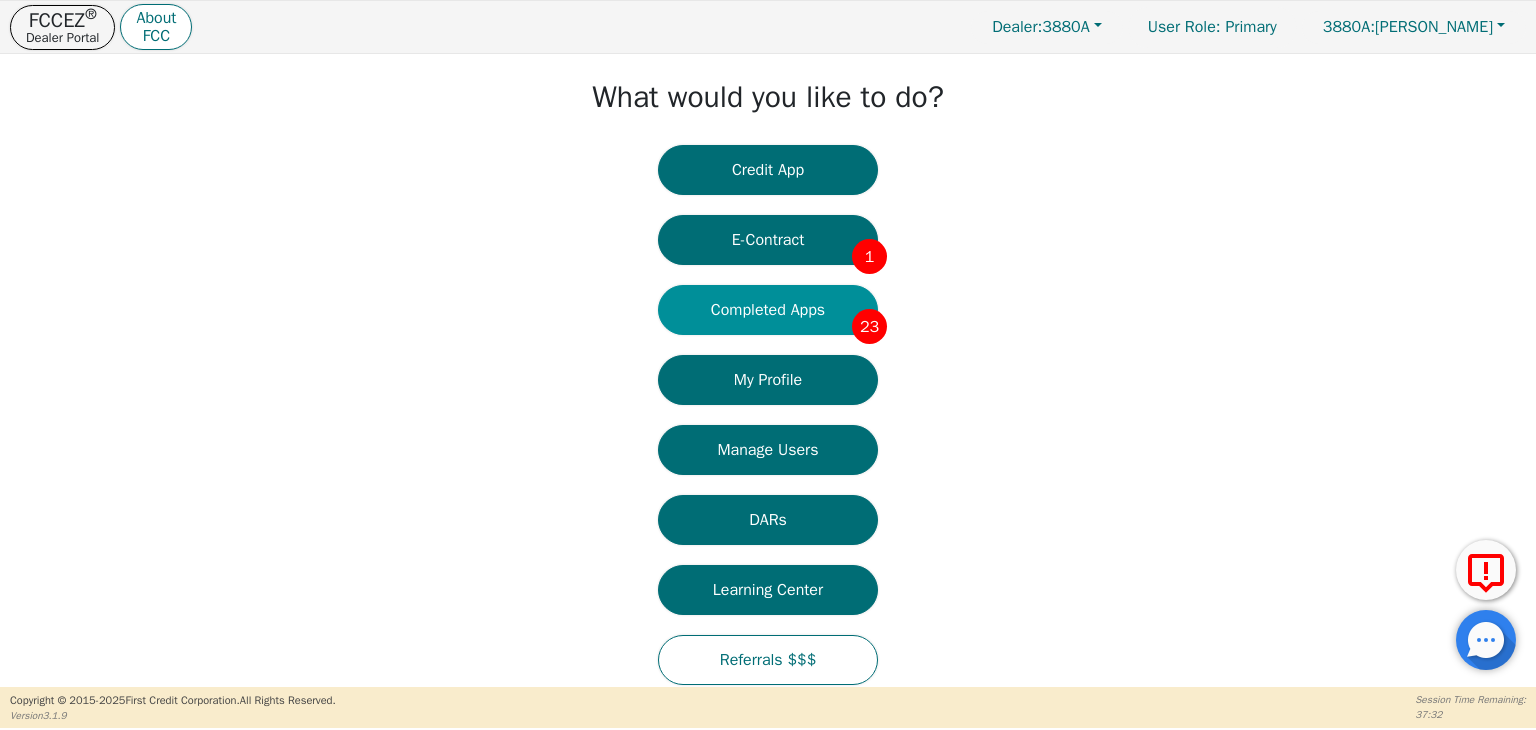 click on "Completed Apps 23" at bounding box center (768, 310) 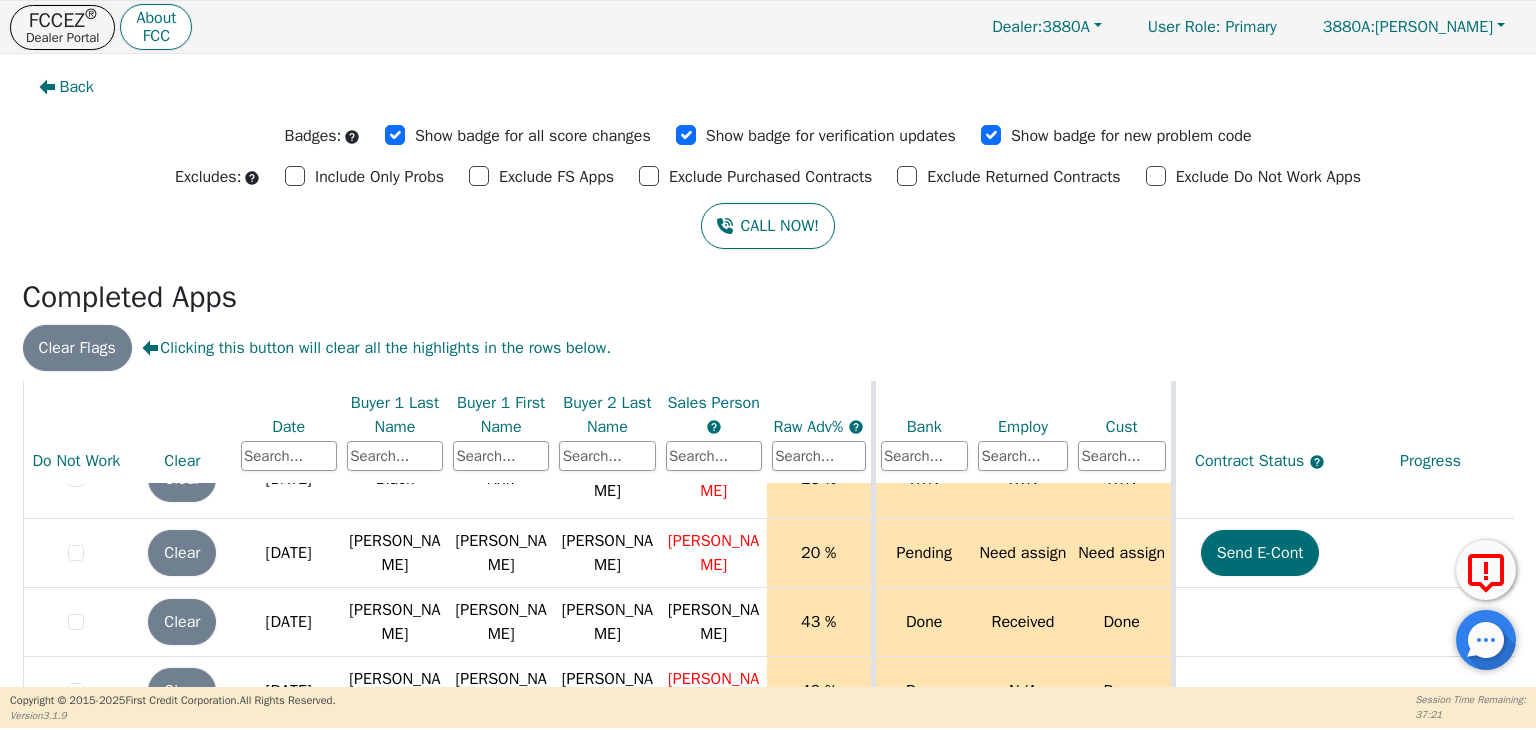 scroll, scrollTop: 1450, scrollLeft: 0, axis: vertical 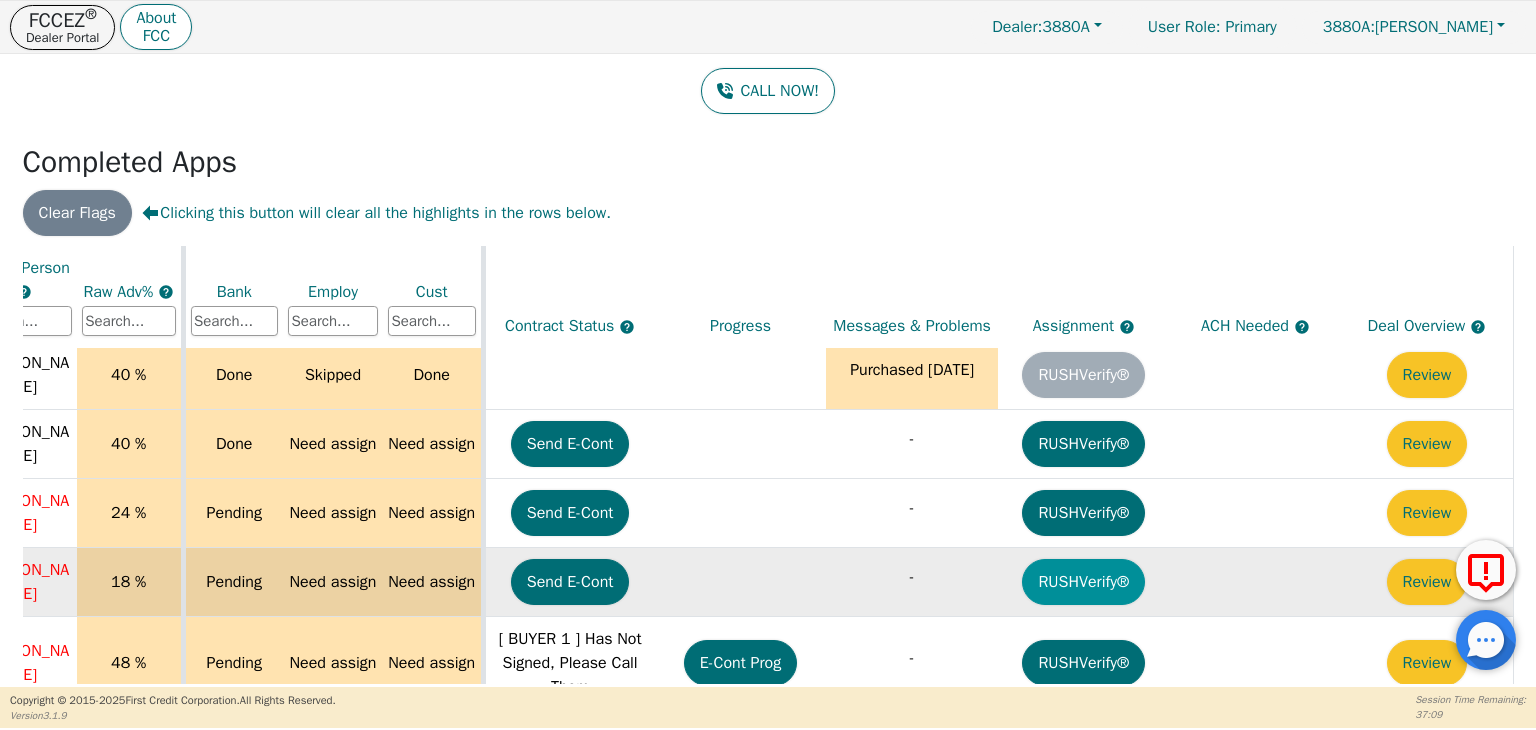 click on "RUSHVerify®" at bounding box center (1083, 582) 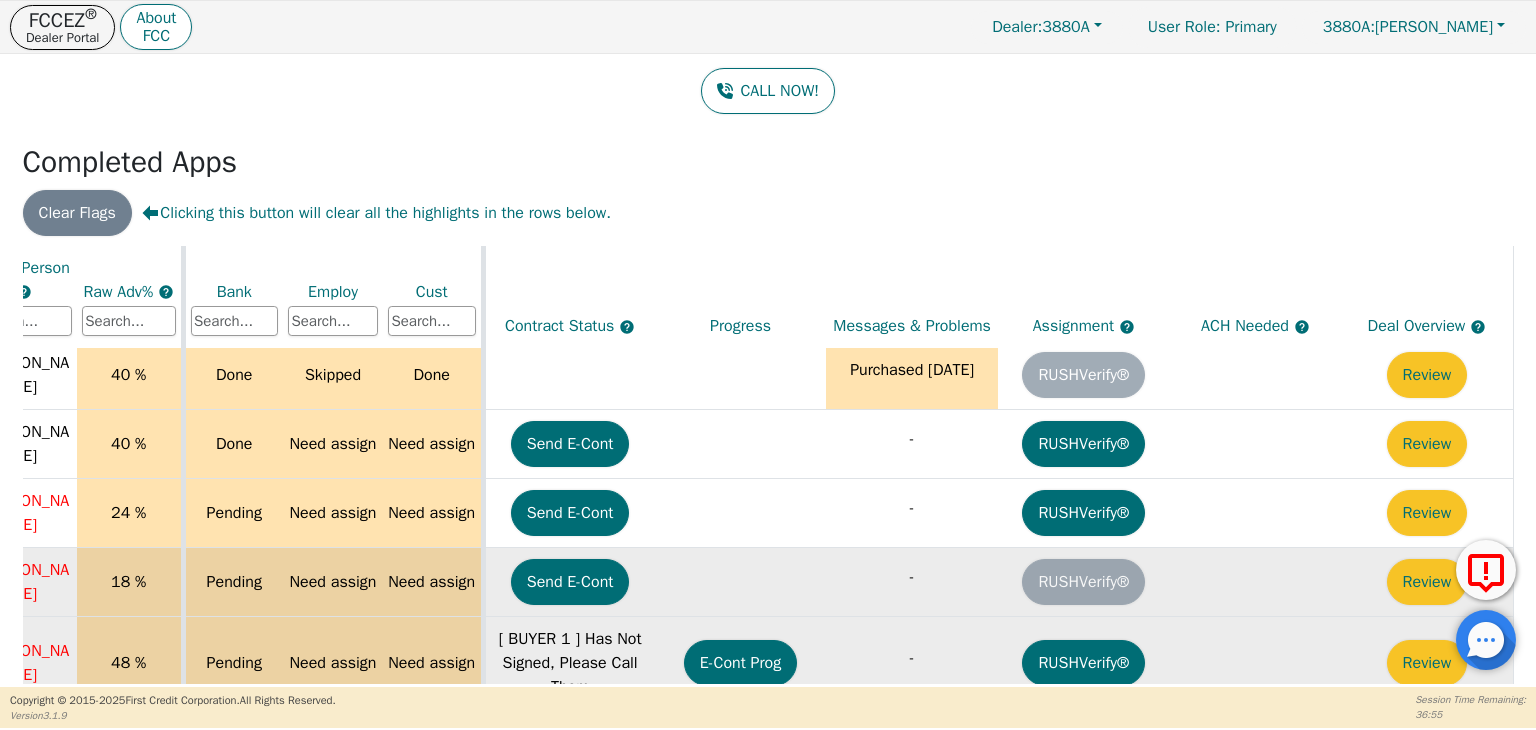 click on "[ BUYER 1 ] Has Not Signed, Please Call Them" at bounding box center [569, 663] 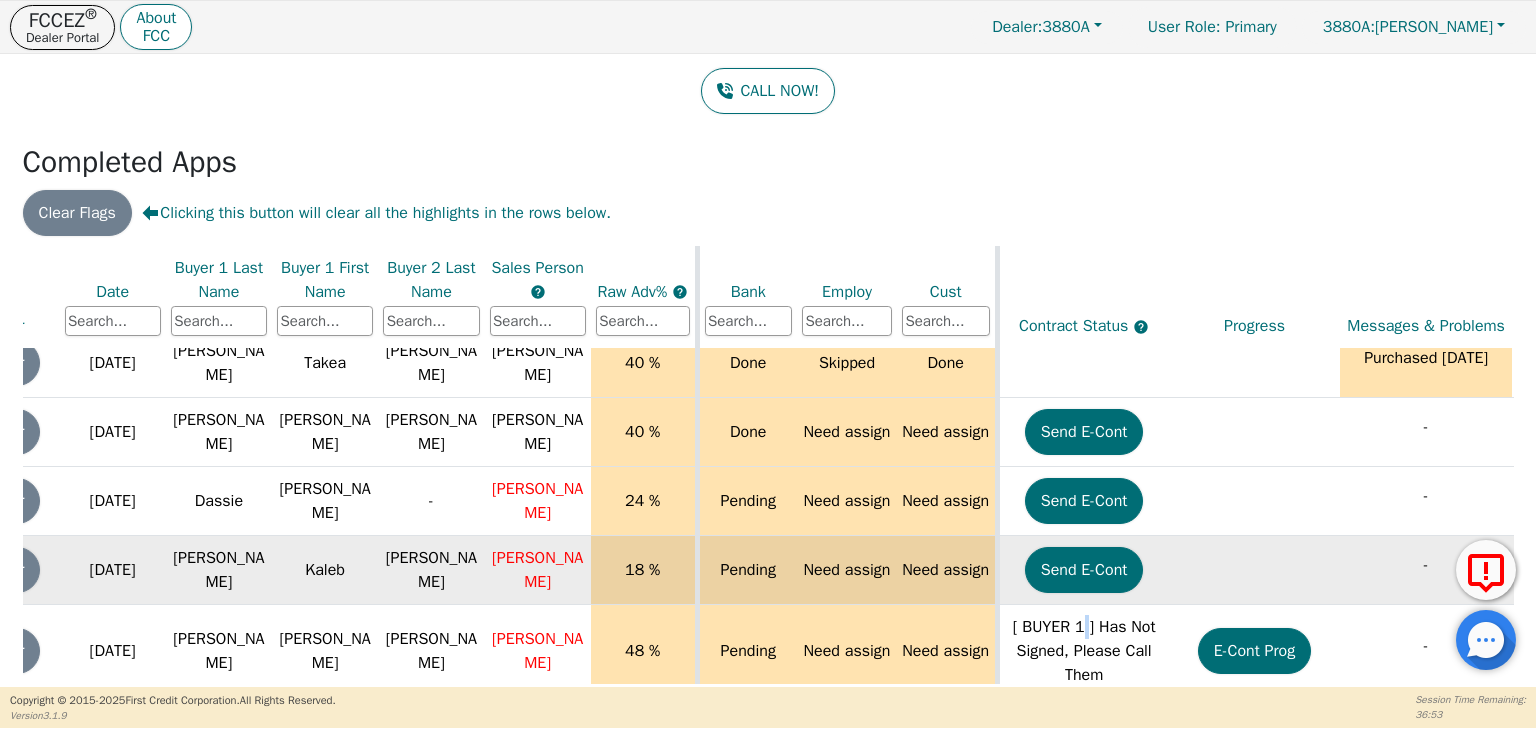 scroll, scrollTop: 1362, scrollLeft: 170, axis: both 